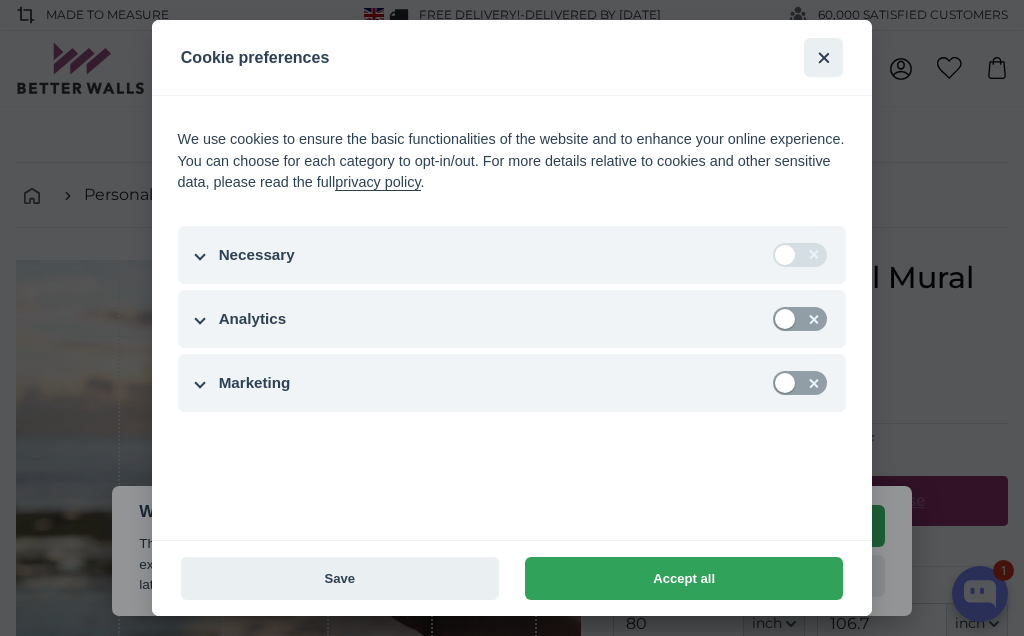 scroll, scrollTop: 0, scrollLeft: 0, axis: both 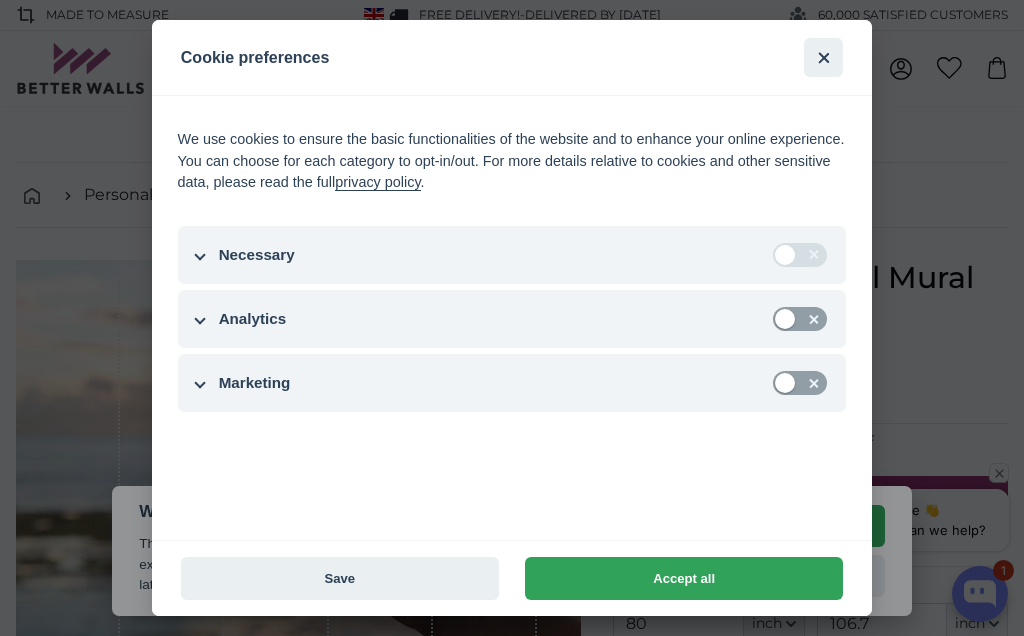 click on "Accept all" at bounding box center (684, 578) 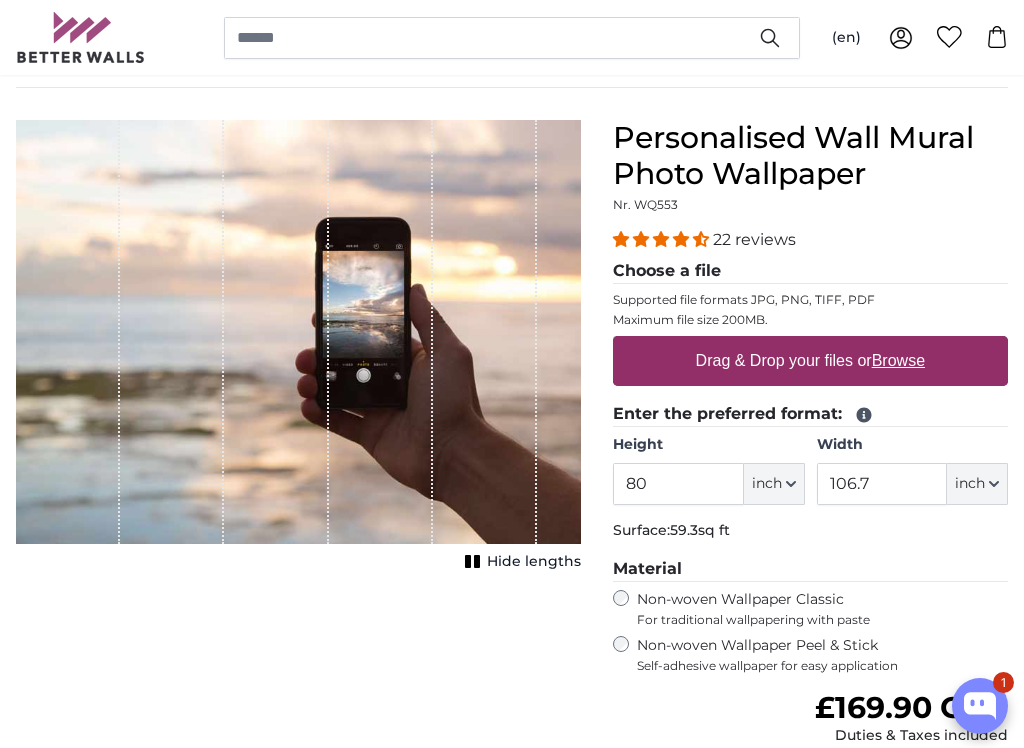 scroll, scrollTop: 139, scrollLeft: 0, axis: vertical 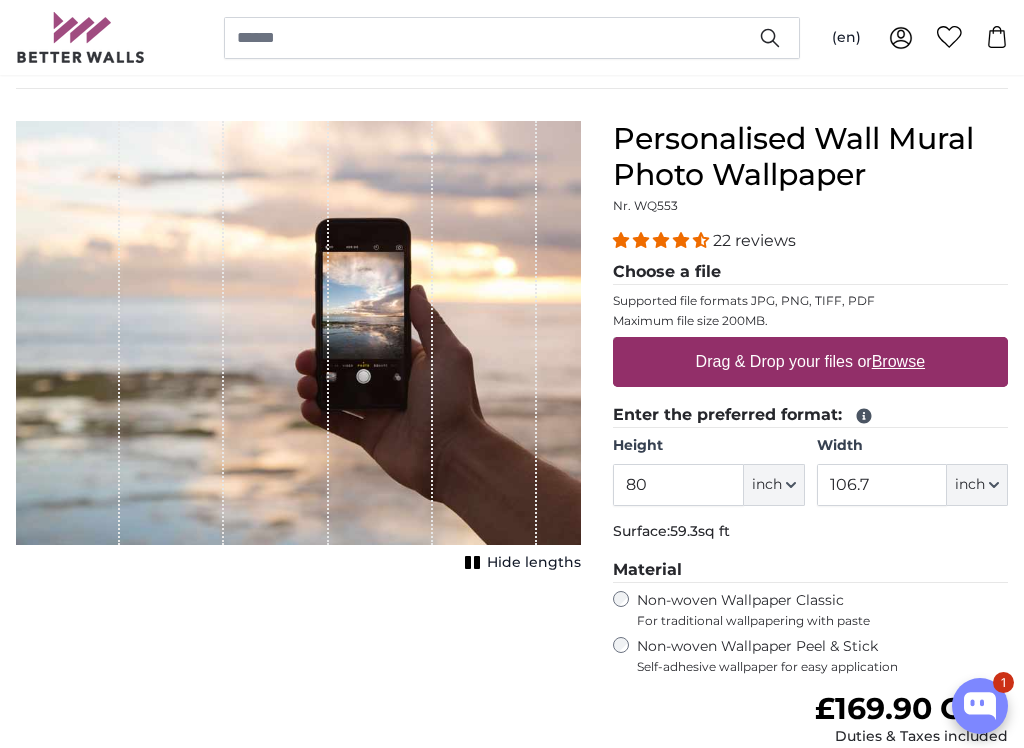 click 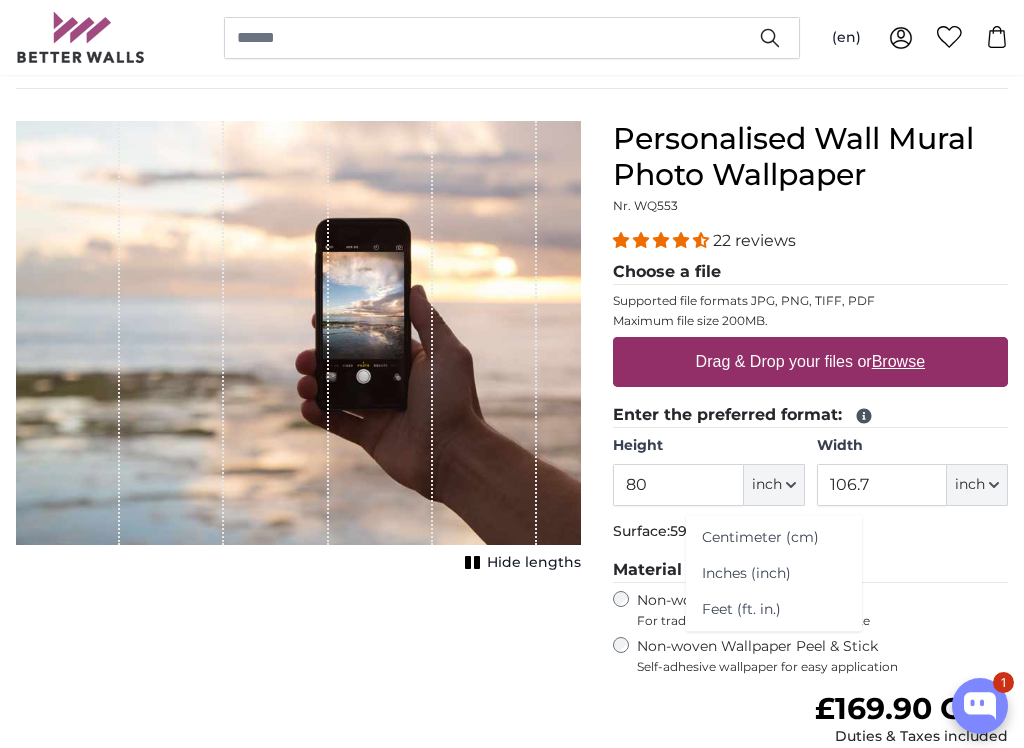 click on "Feet (ft. in.)" 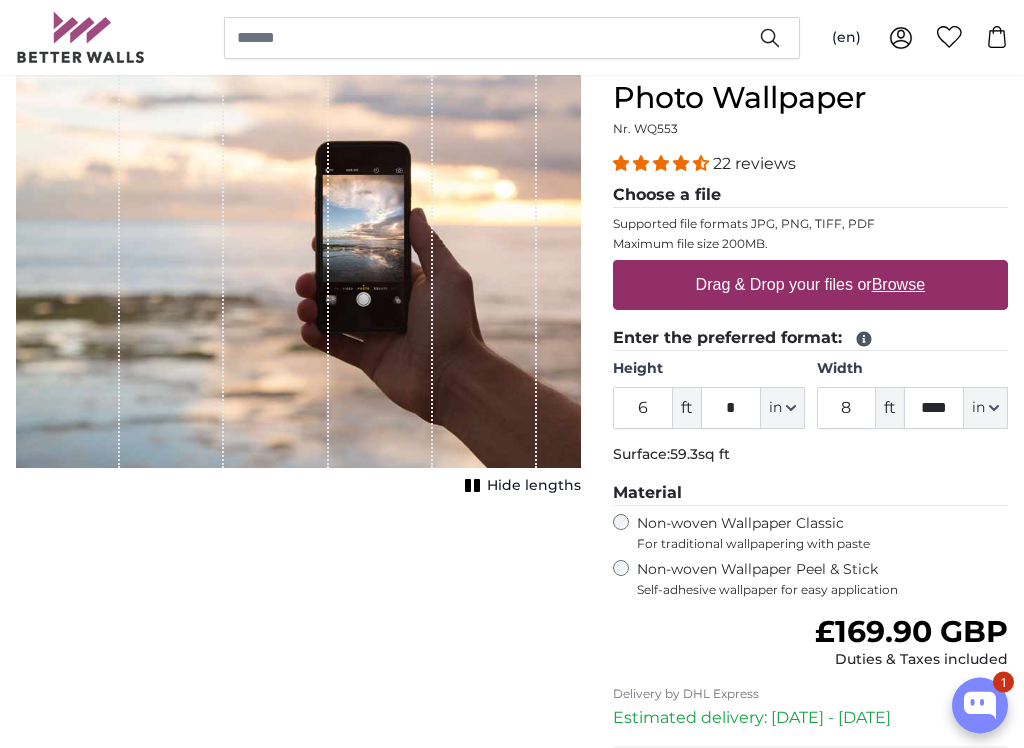 scroll, scrollTop: 216, scrollLeft: 0, axis: vertical 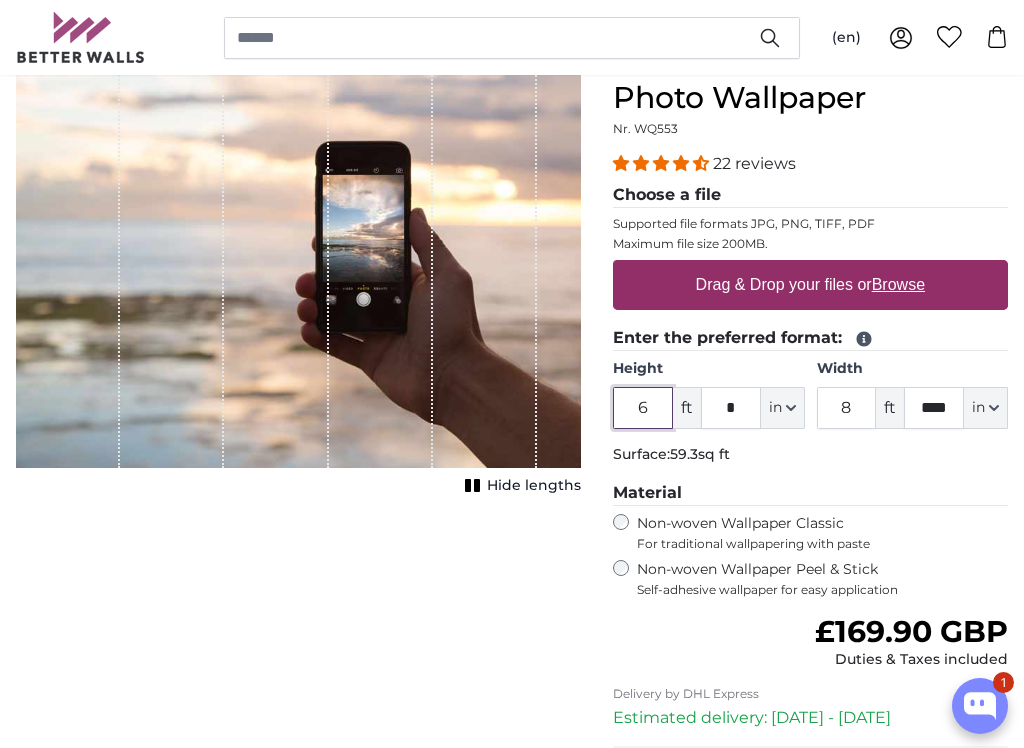 click on "6" at bounding box center (643, 408) 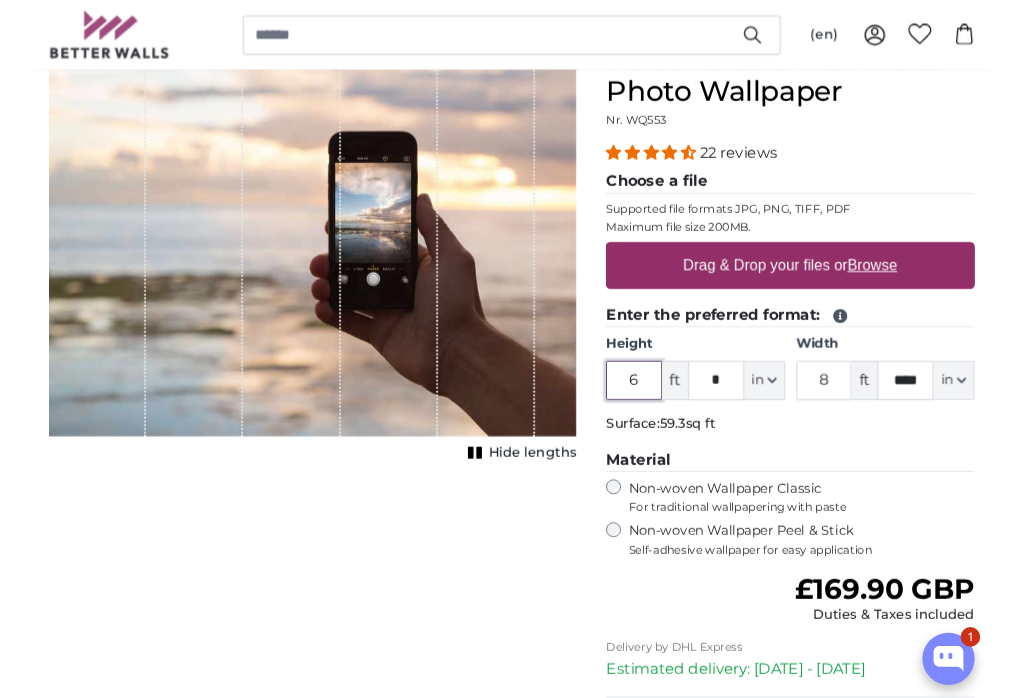 scroll, scrollTop: 215, scrollLeft: 0, axis: vertical 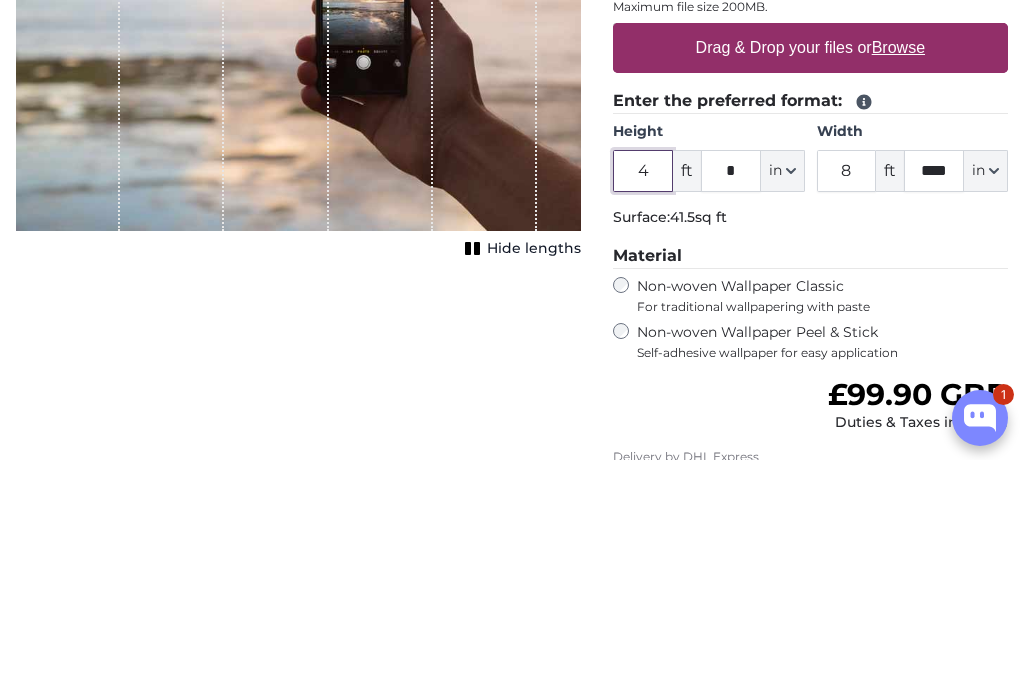 type on "4" 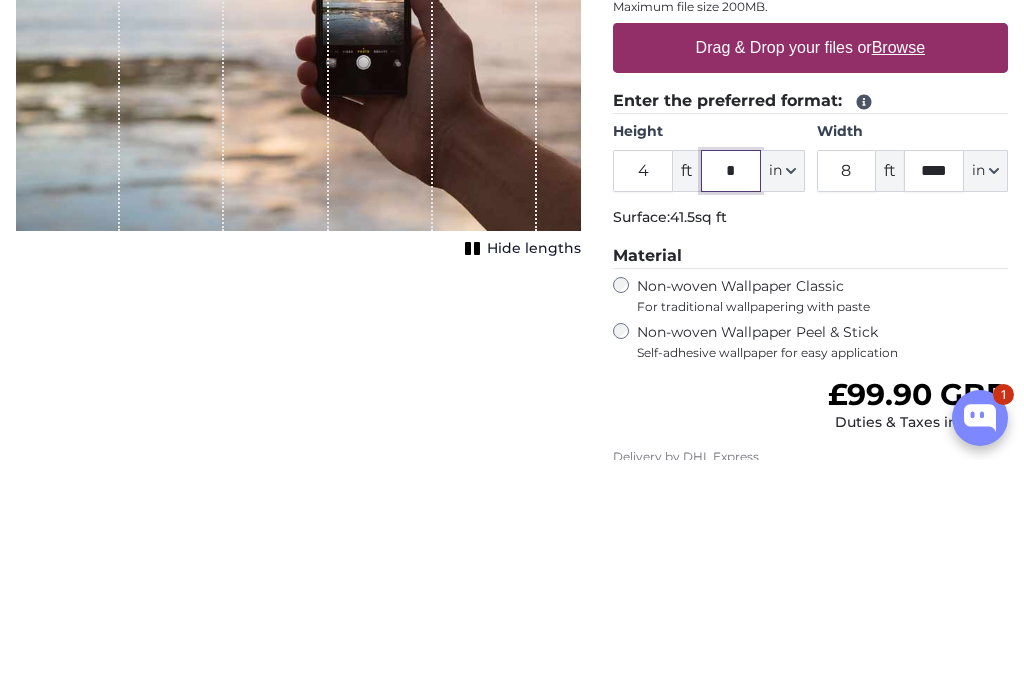 click on "*" 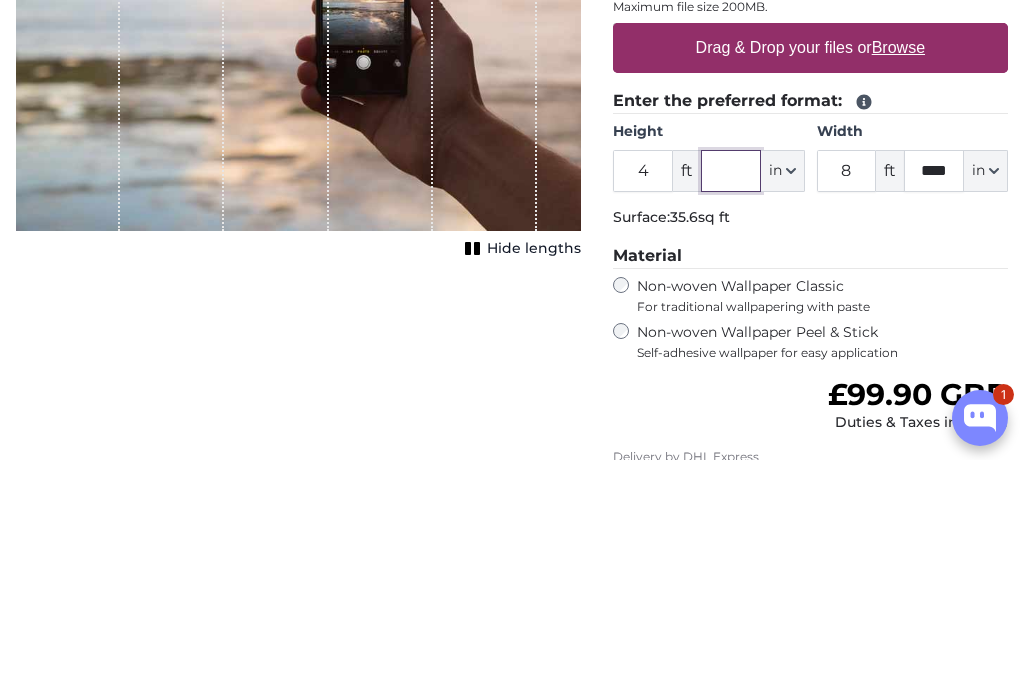 type 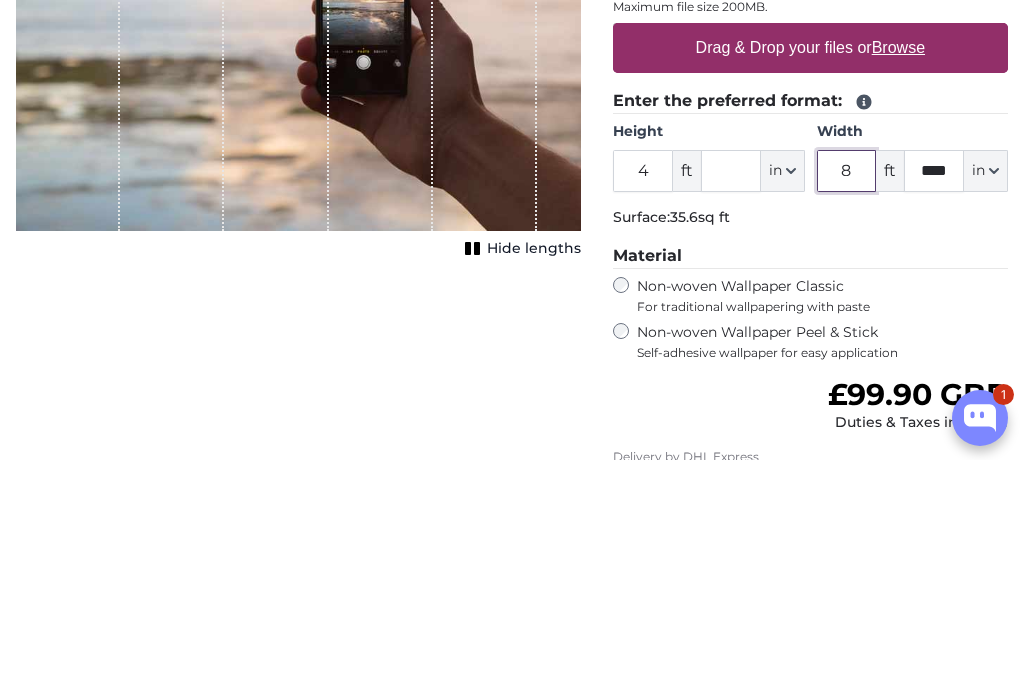 click on "8" at bounding box center [847, 409] 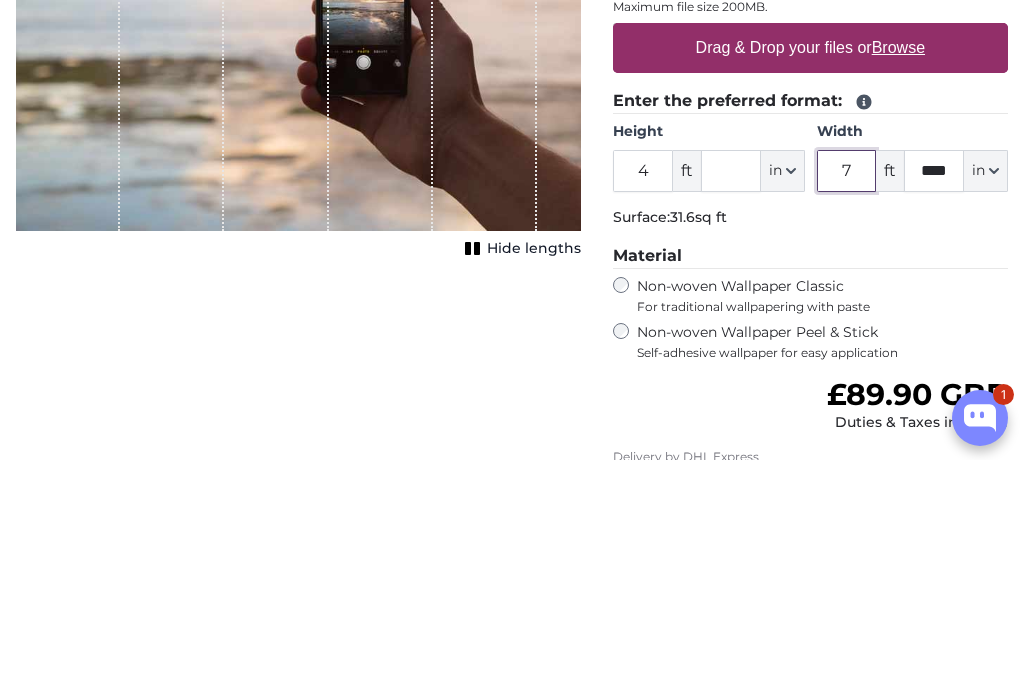 type on "7" 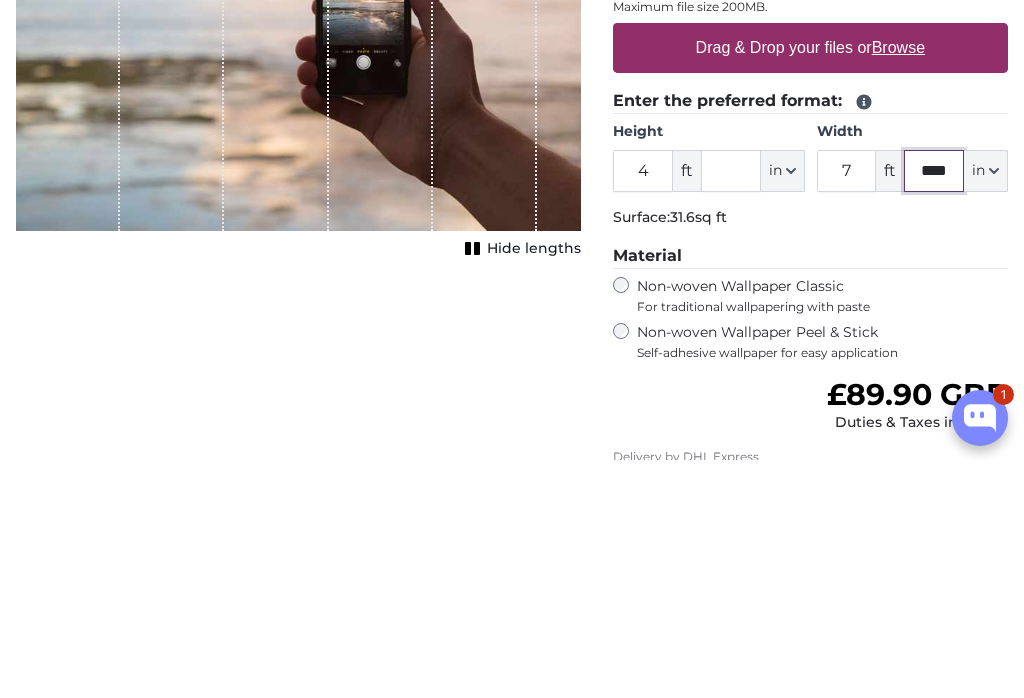 click on "****" 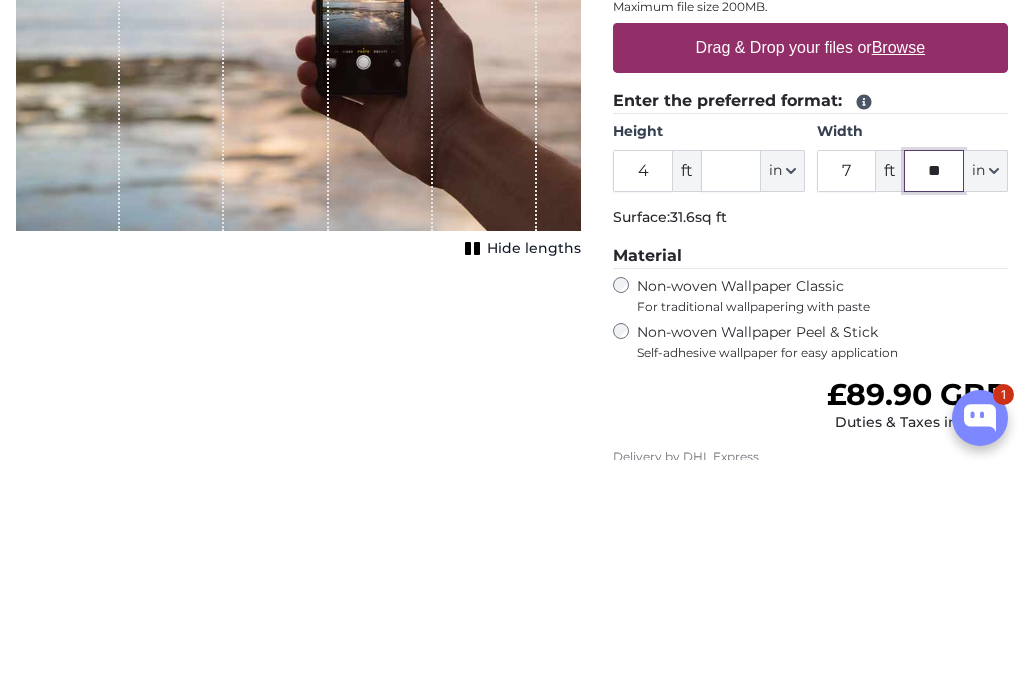 type on "*" 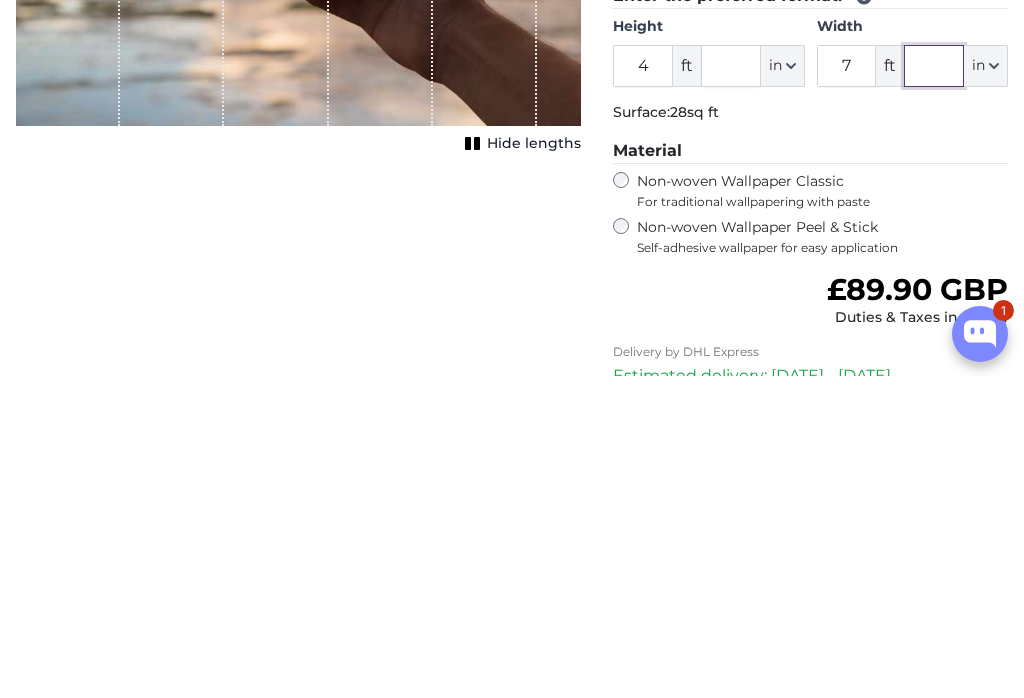 scroll, scrollTop: 237, scrollLeft: 0, axis: vertical 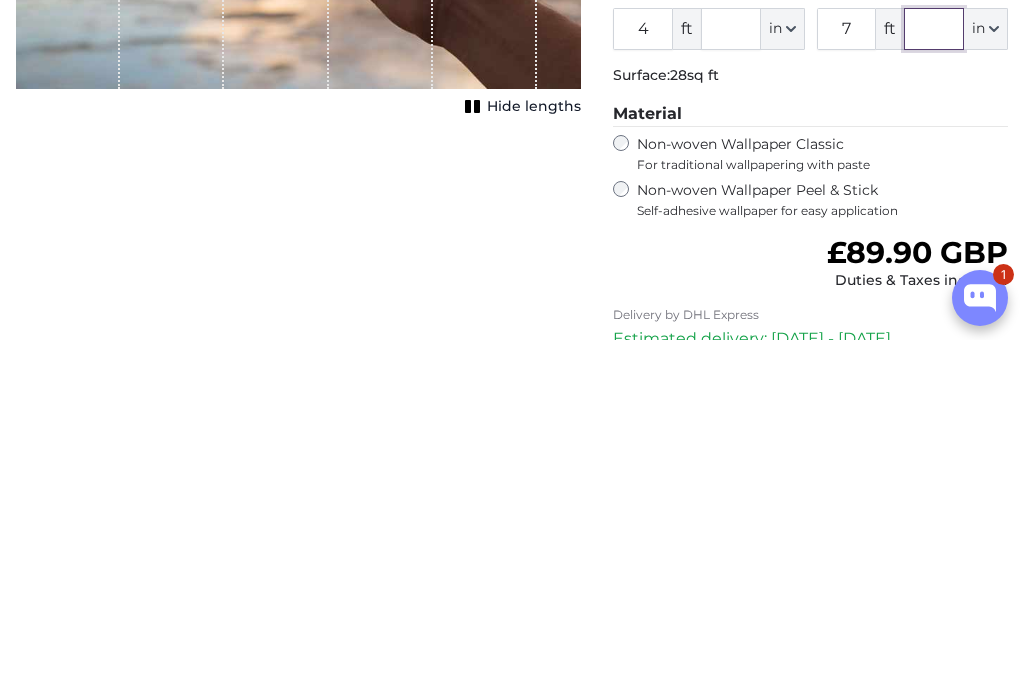 type 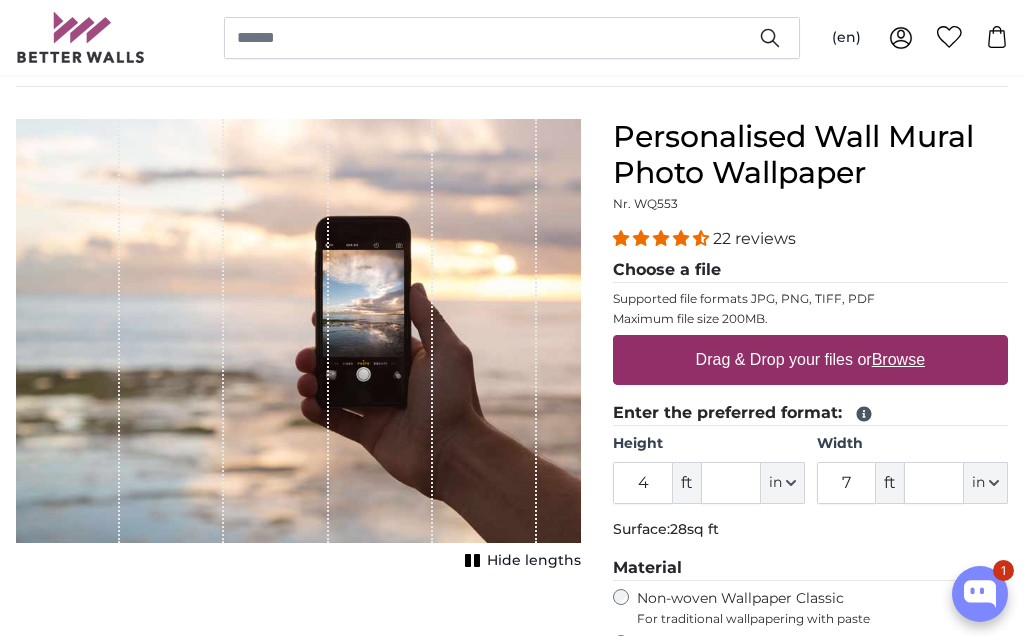 scroll, scrollTop: 169, scrollLeft: 0, axis: vertical 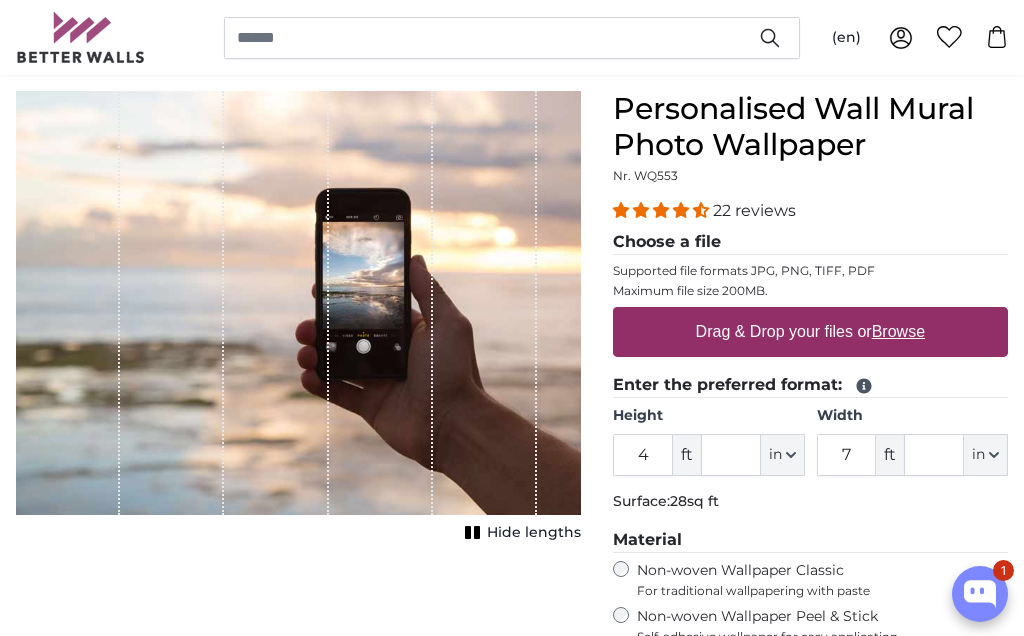 click on "Drag & Drop your files or  Browse" at bounding box center [810, 332] 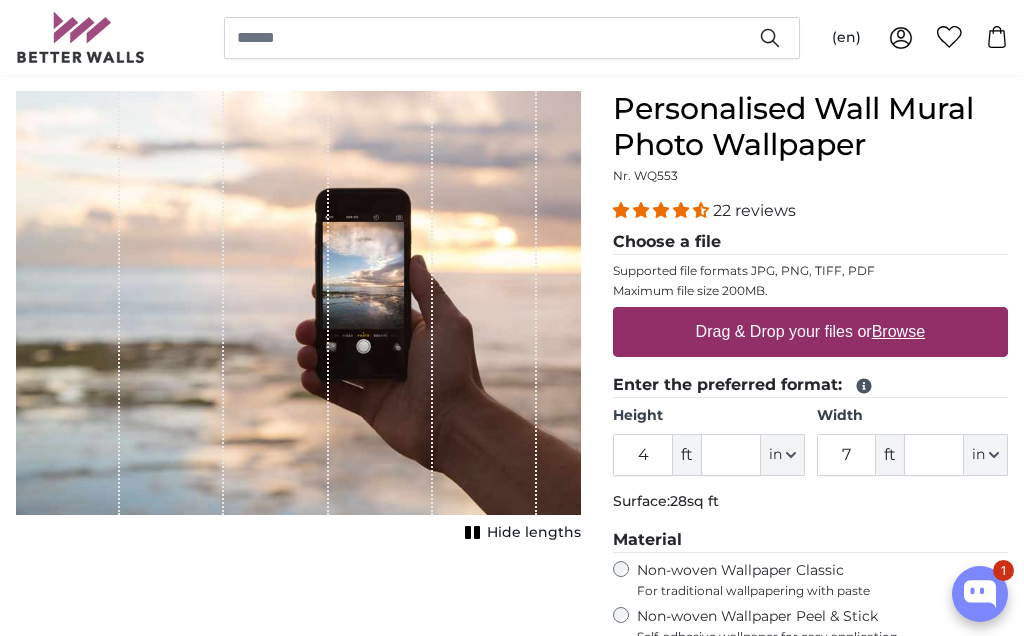type on "**********" 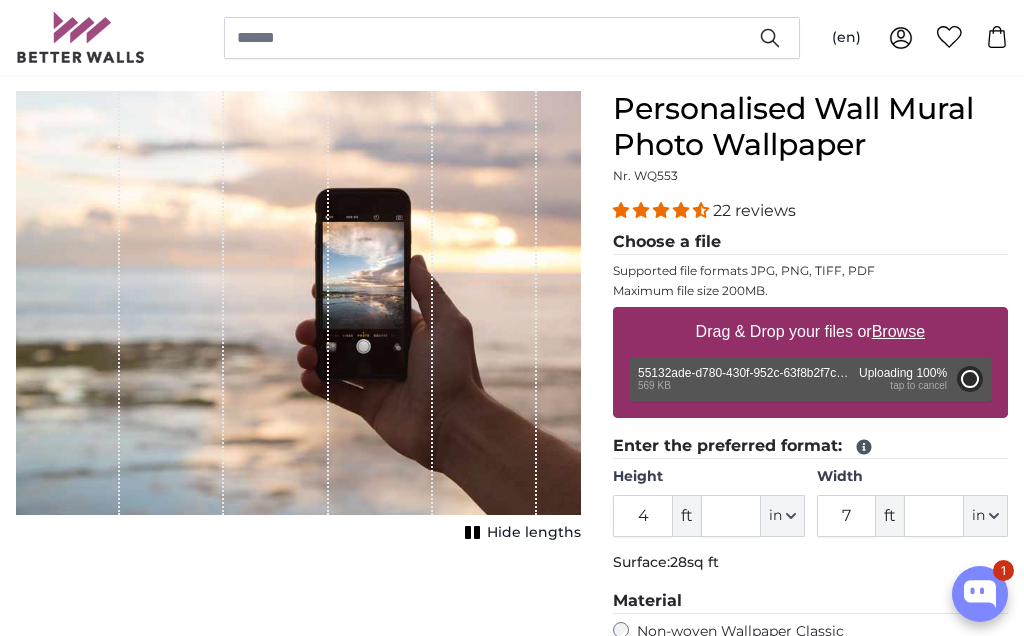 type on "4" 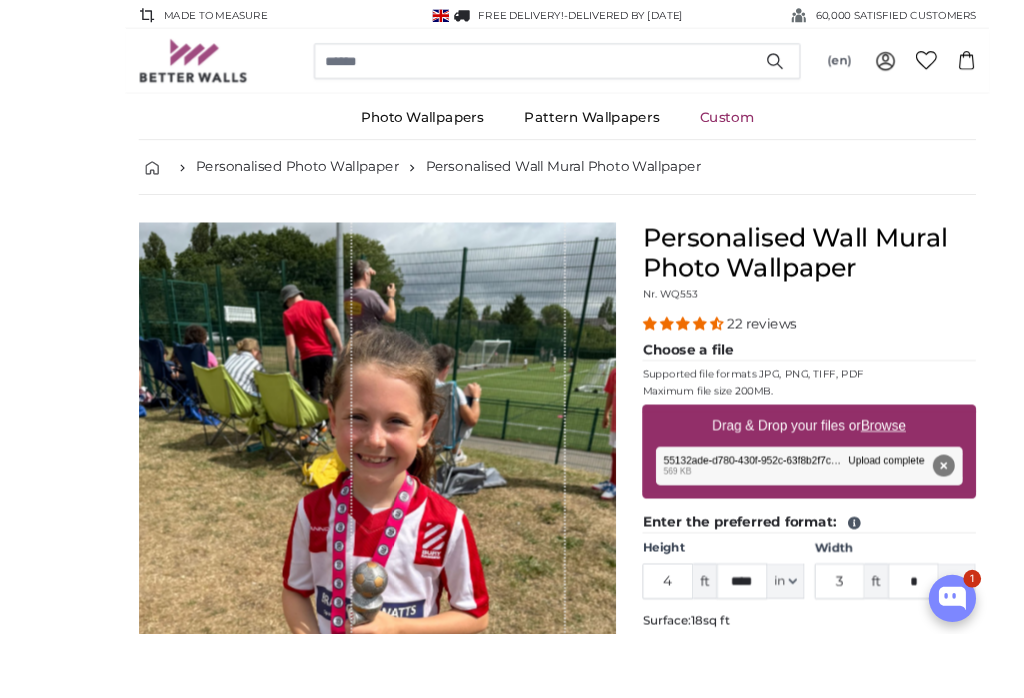 scroll, scrollTop: 219, scrollLeft: 0, axis: vertical 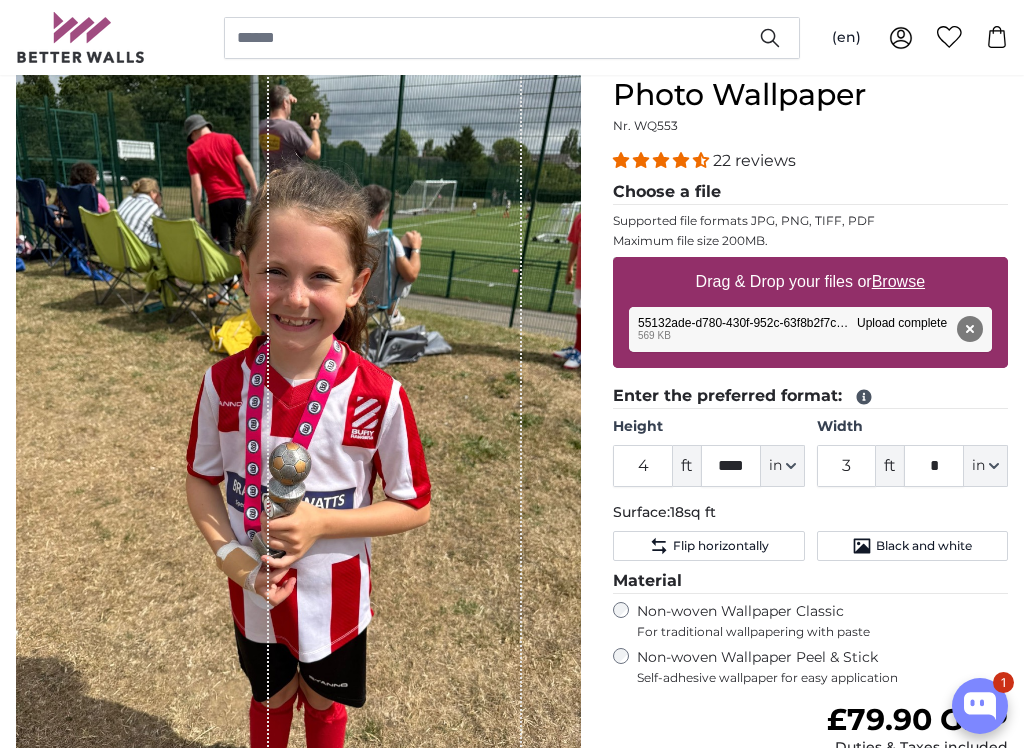 click on "Remove" at bounding box center [970, 329] 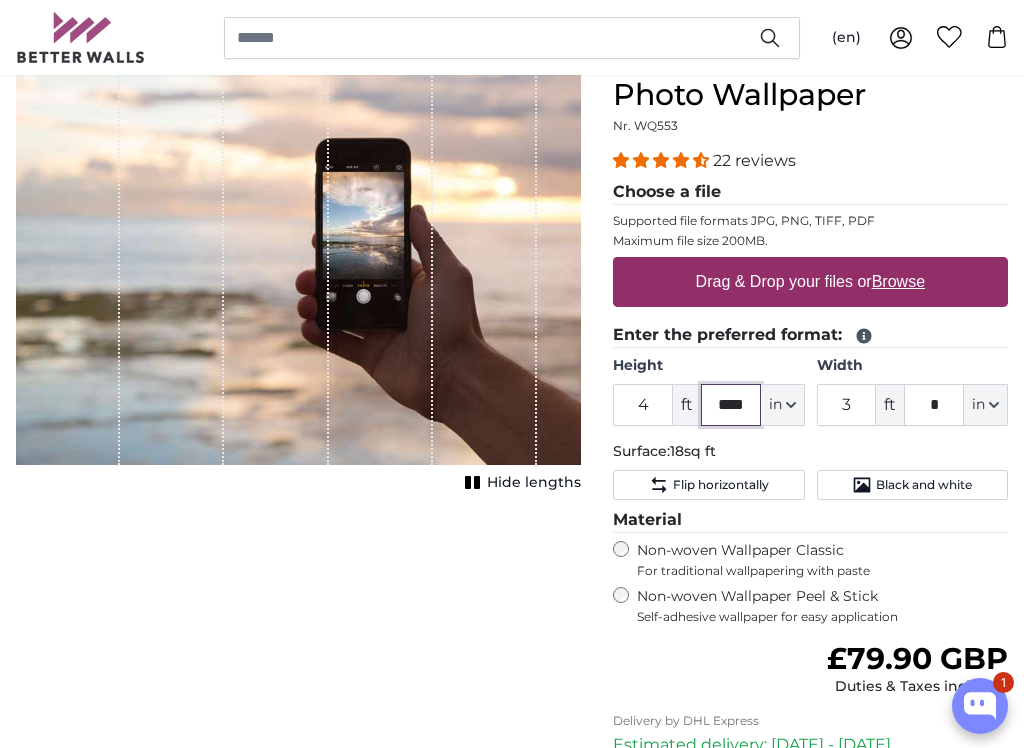 click on "****" 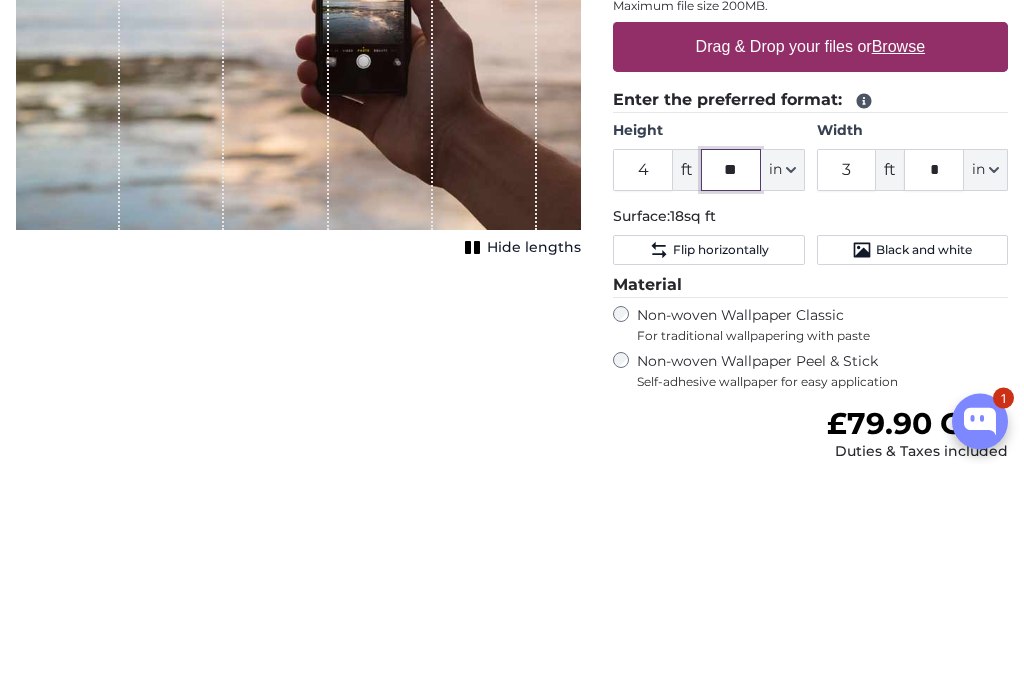 type on "*" 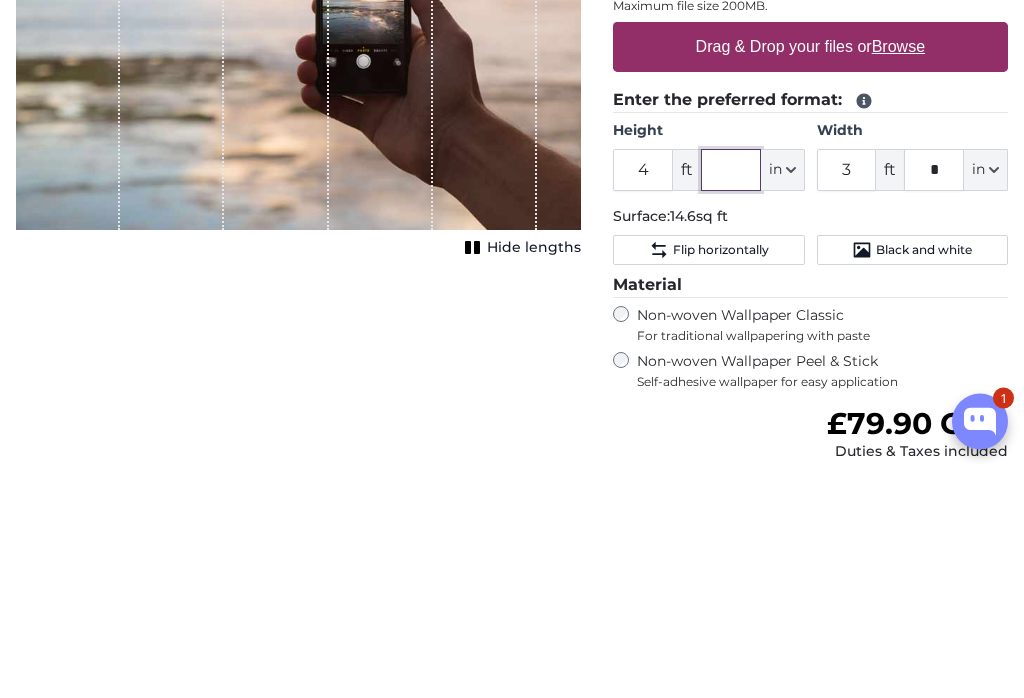 type 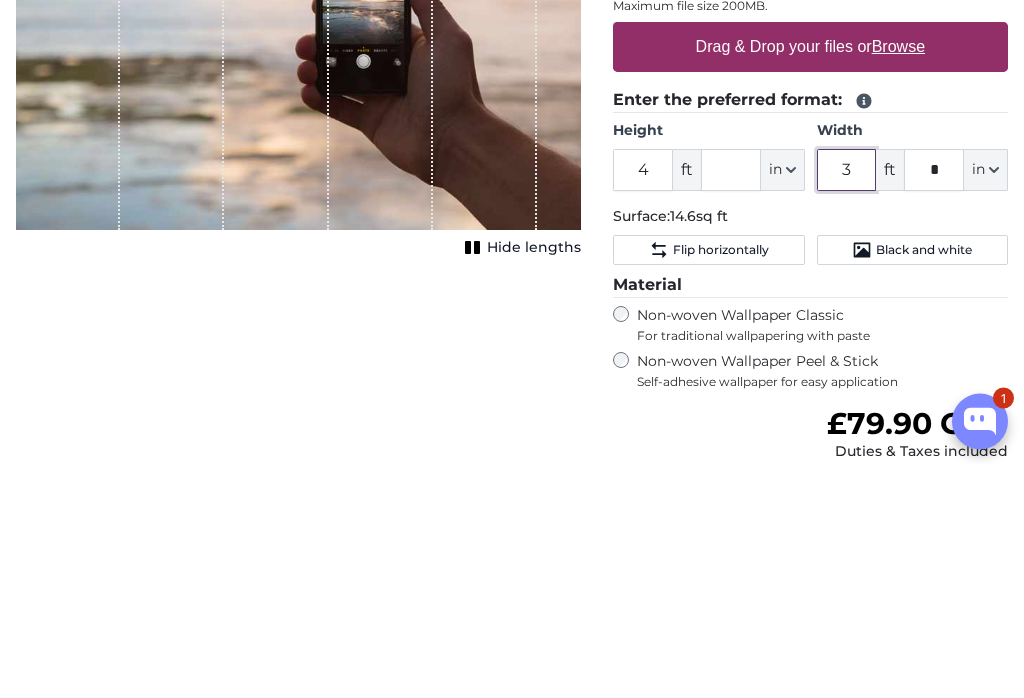 click on "3" at bounding box center (847, 405) 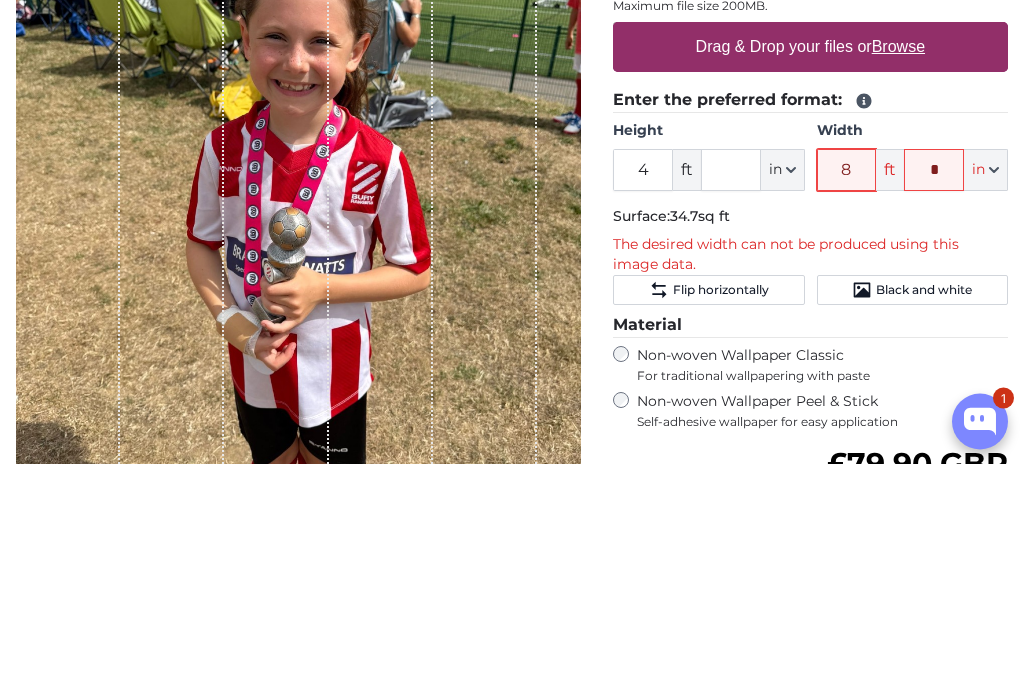 type on "8" 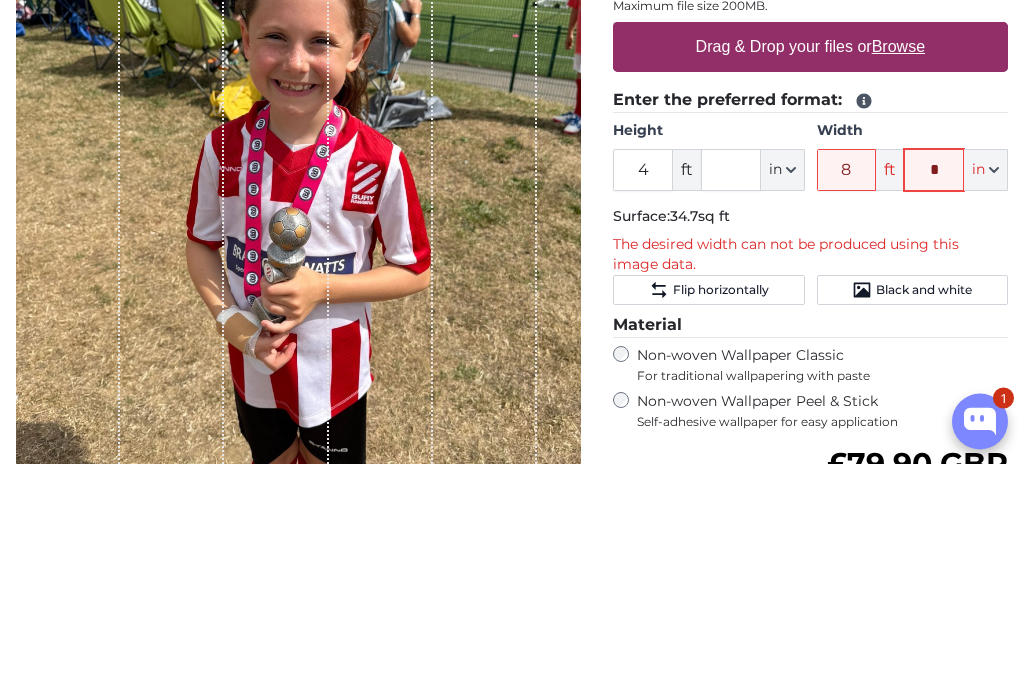 click on "*" 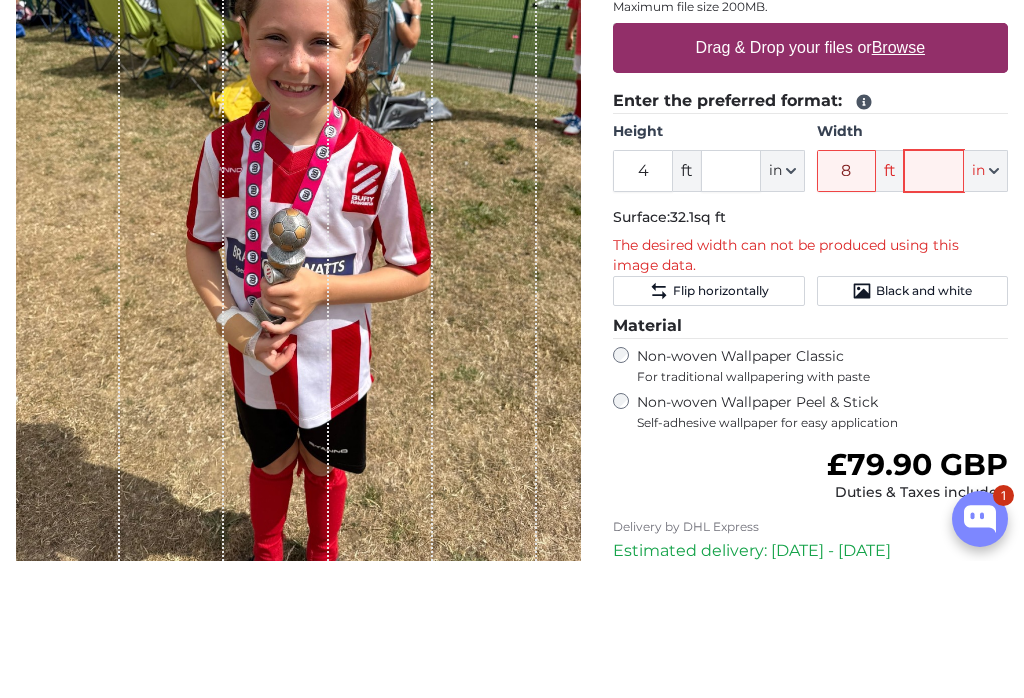 scroll, scrollTop: 317, scrollLeft: 0, axis: vertical 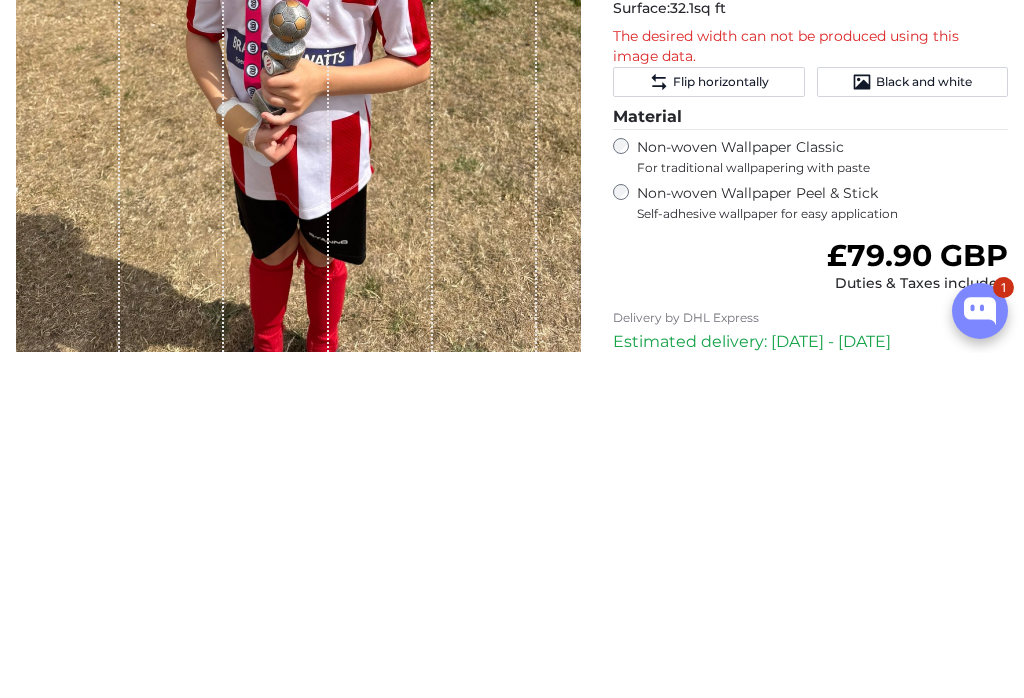 type 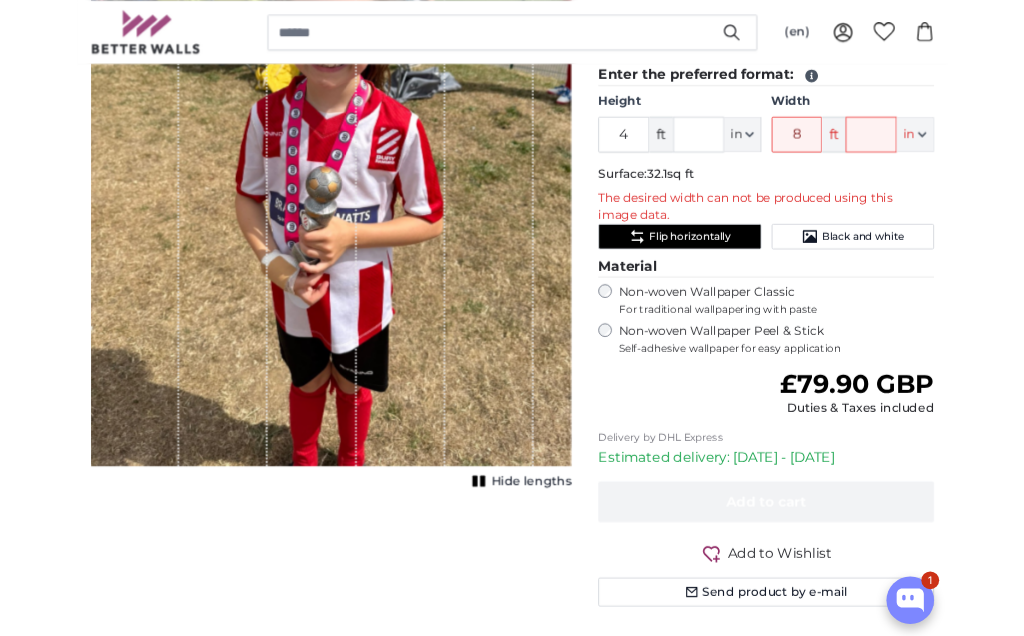 scroll, scrollTop: 429, scrollLeft: 0, axis: vertical 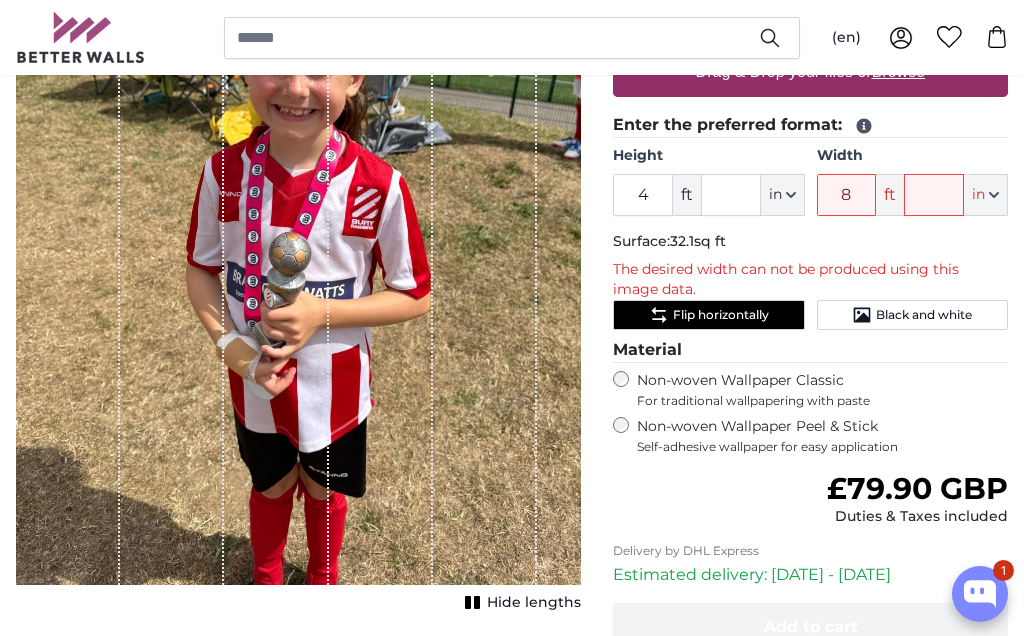 click at bounding box center [485, 208] 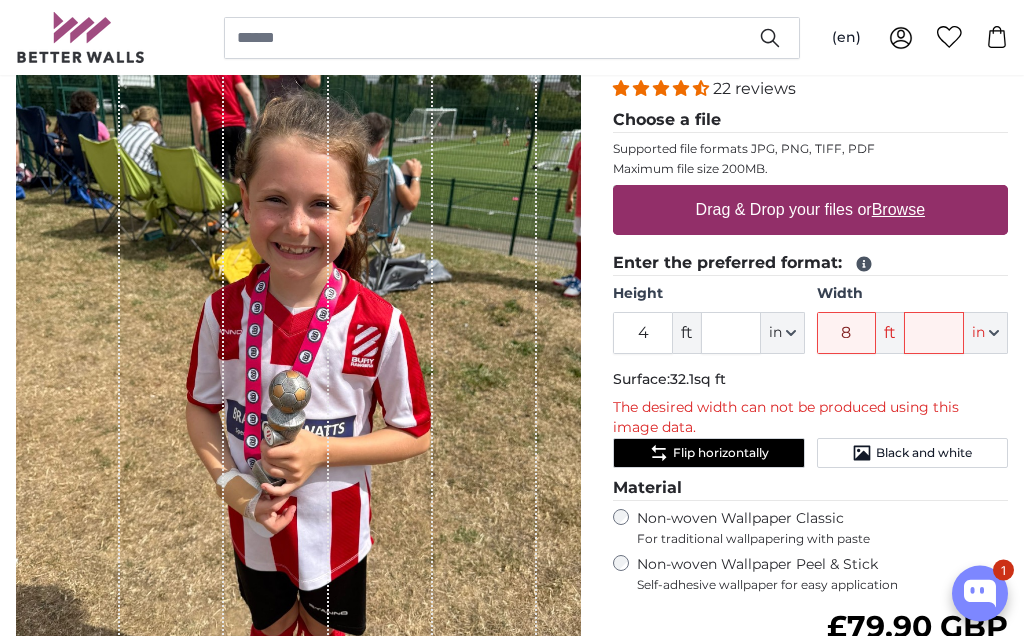 scroll, scrollTop: 228, scrollLeft: 0, axis: vertical 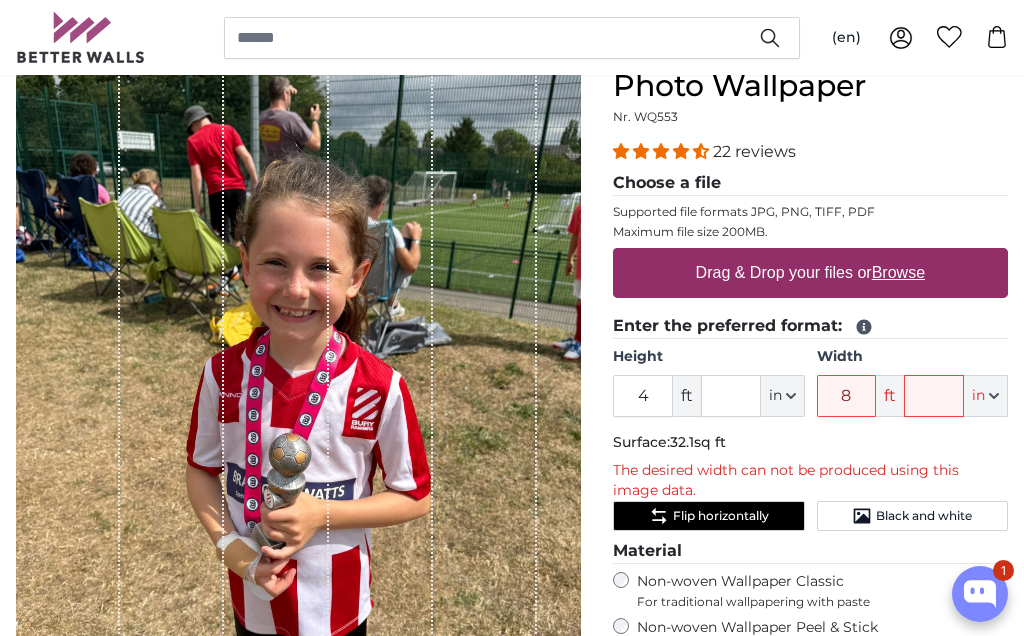 click at bounding box center (381, 409) 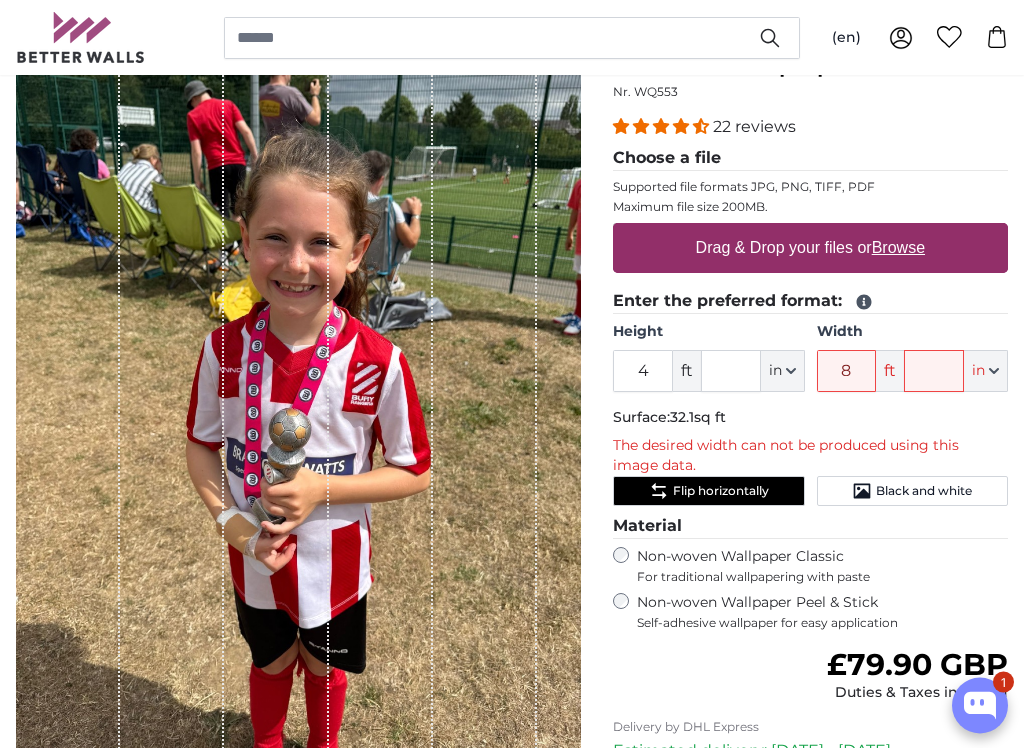scroll, scrollTop: 253, scrollLeft: 0, axis: vertical 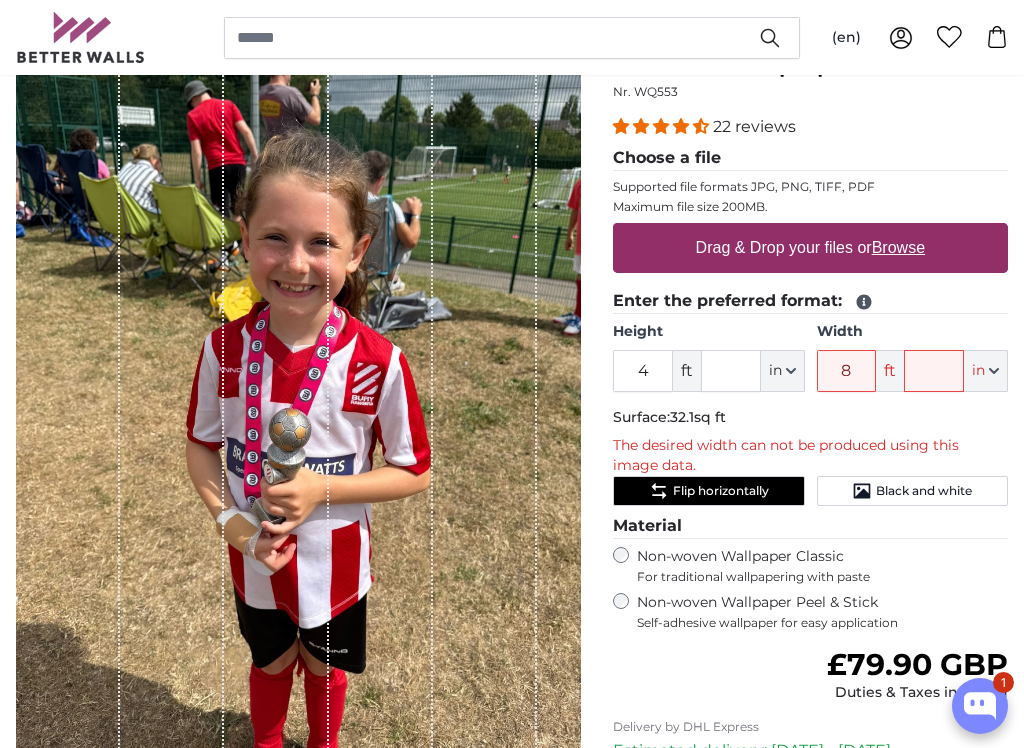 click on "Flip horizontally" 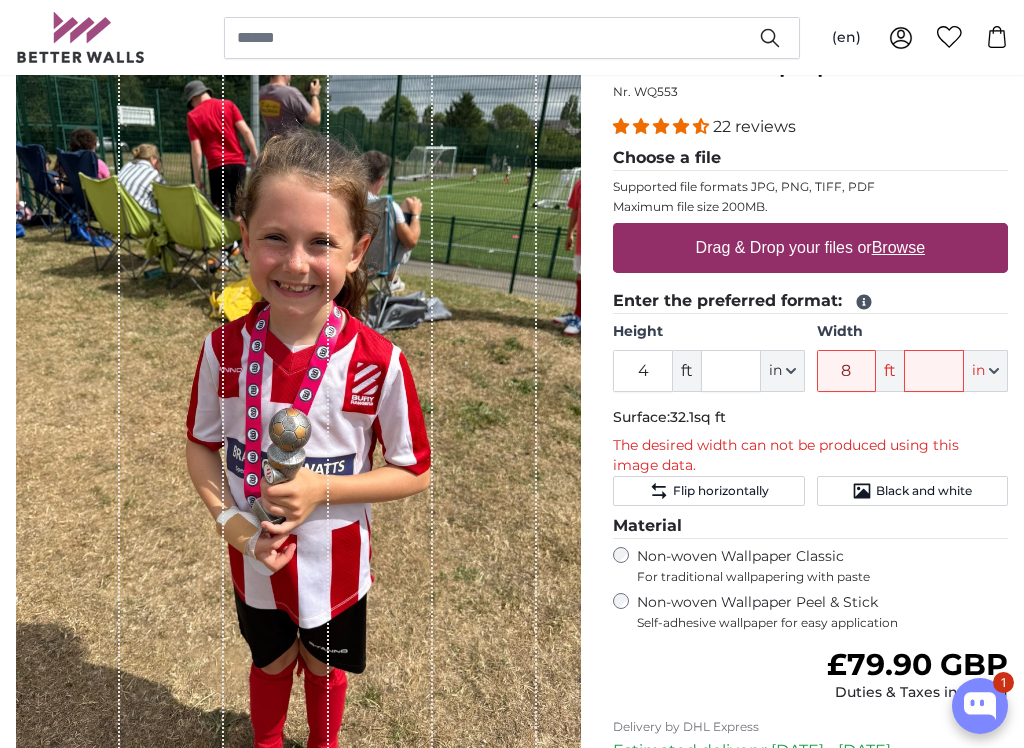 click on "Flip horizontally" 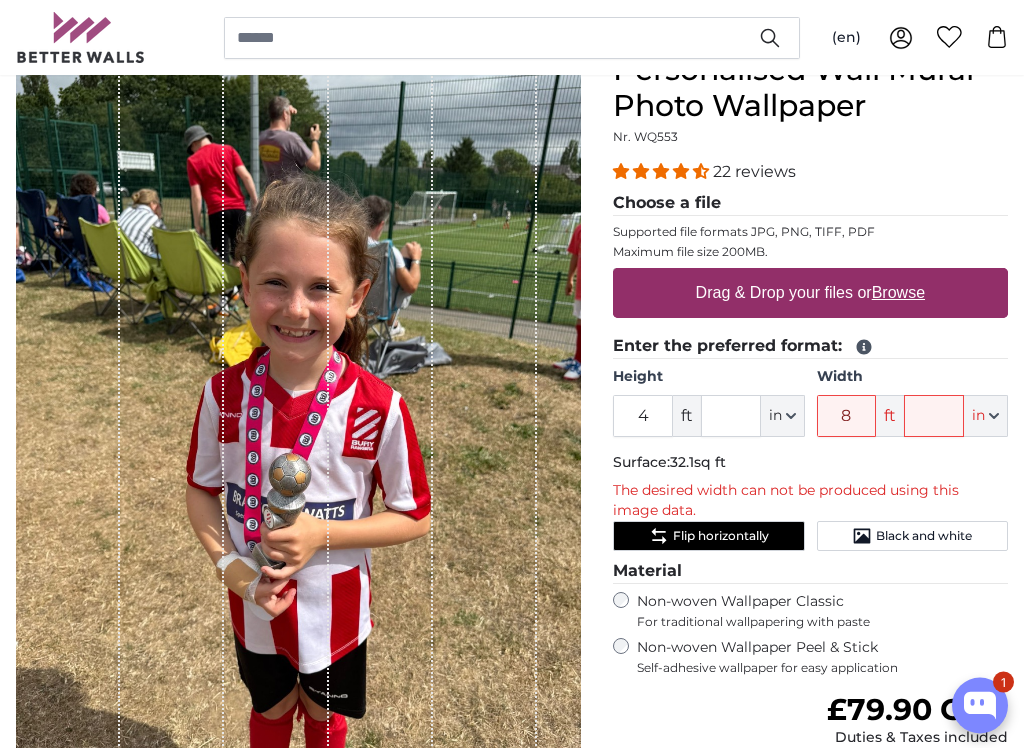 scroll, scrollTop: 208, scrollLeft: 0, axis: vertical 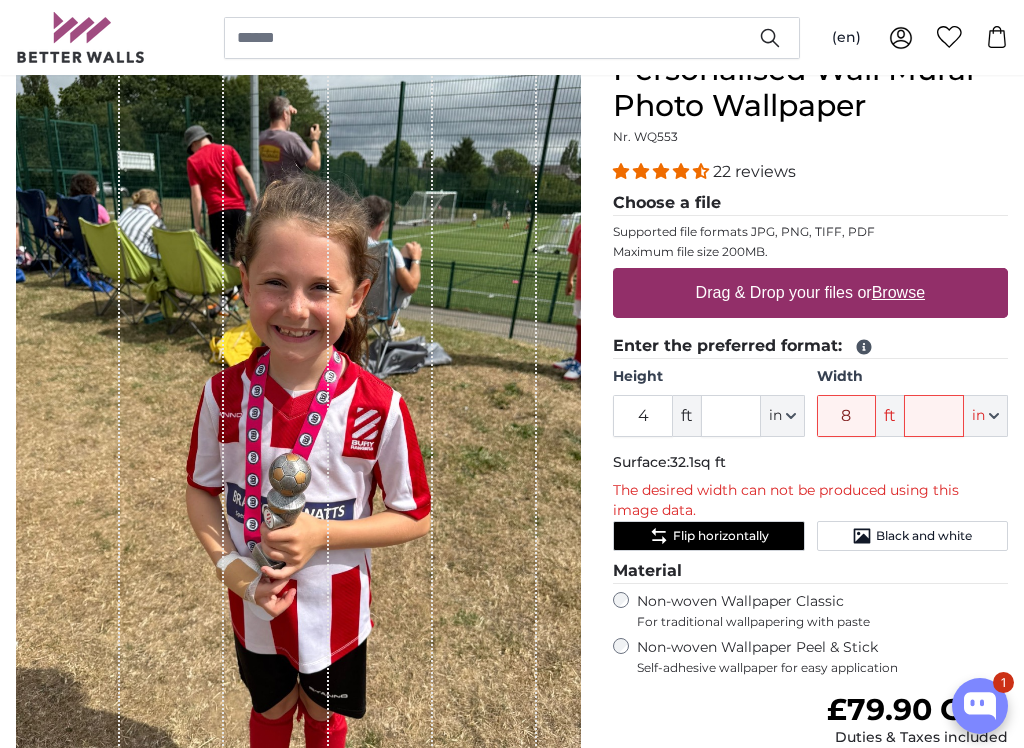 click on "Drag & Drop your files or  Browse" at bounding box center (810, 293) 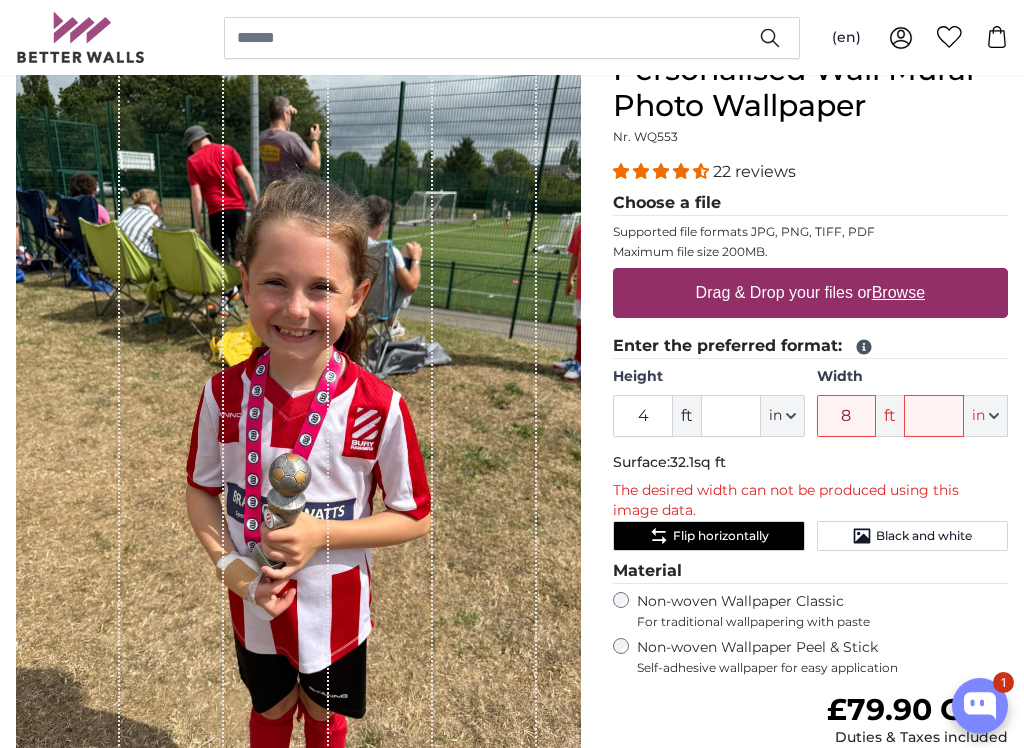 type on "**********" 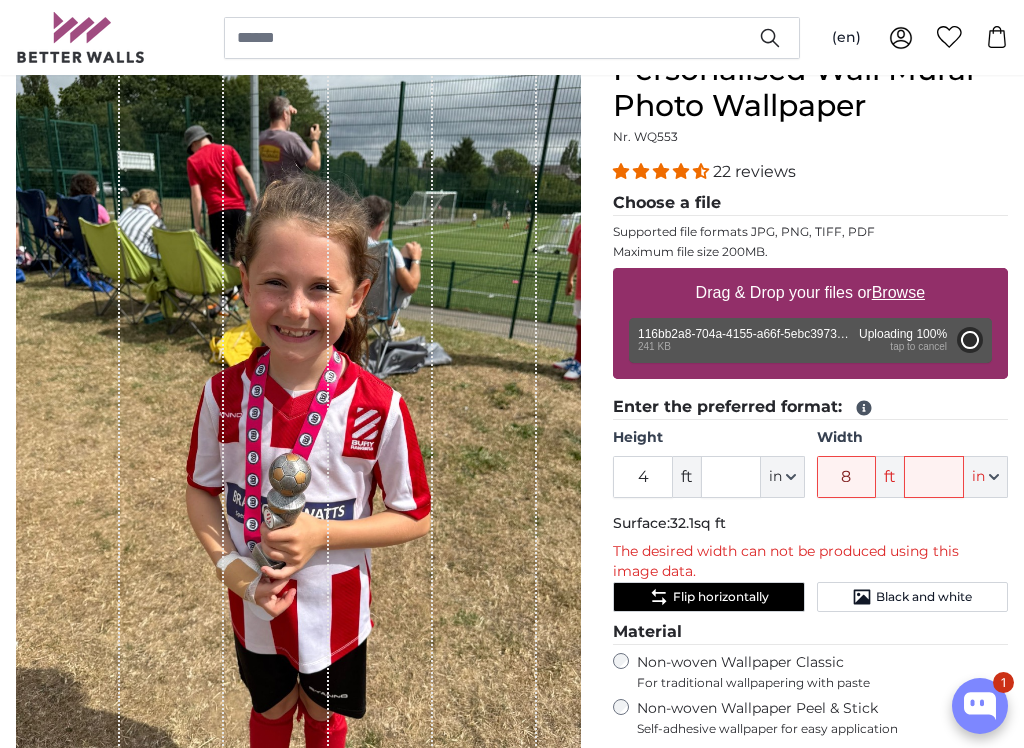 type on "2" 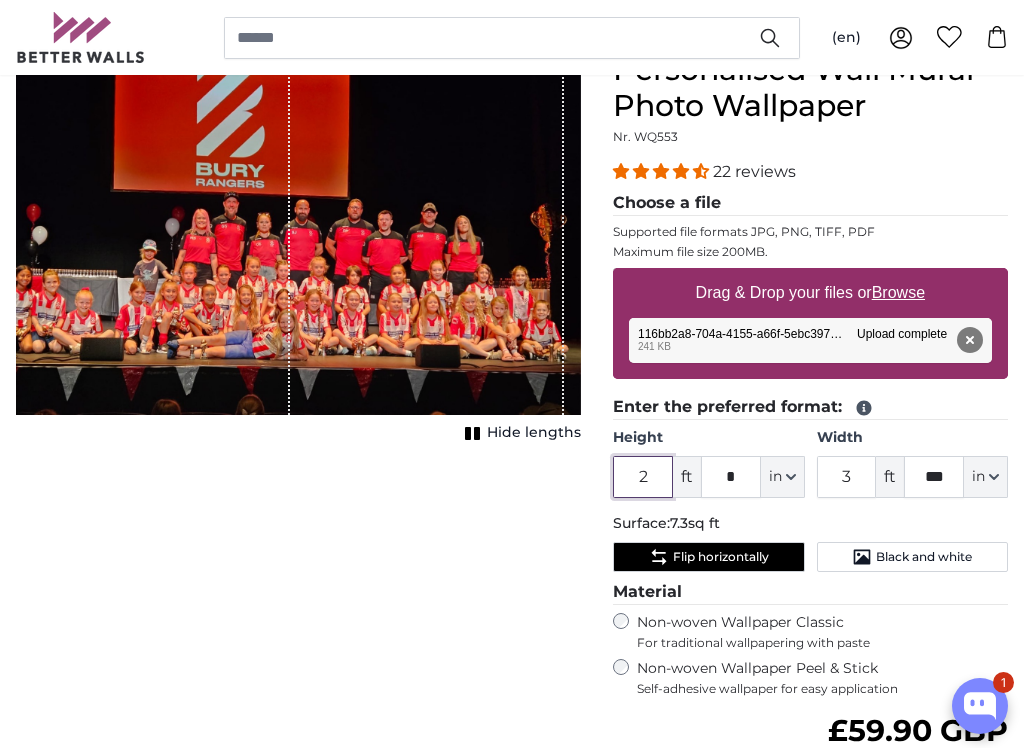 click on "2" at bounding box center (643, 477) 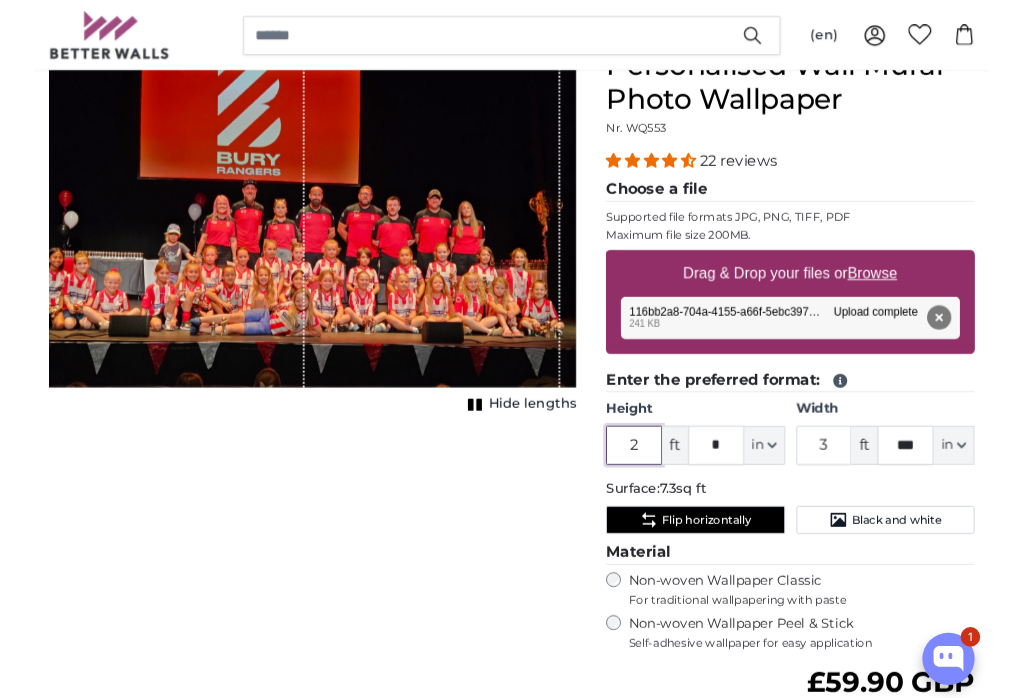 scroll, scrollTop: 207, scrollLeft: 0, axis: vertical 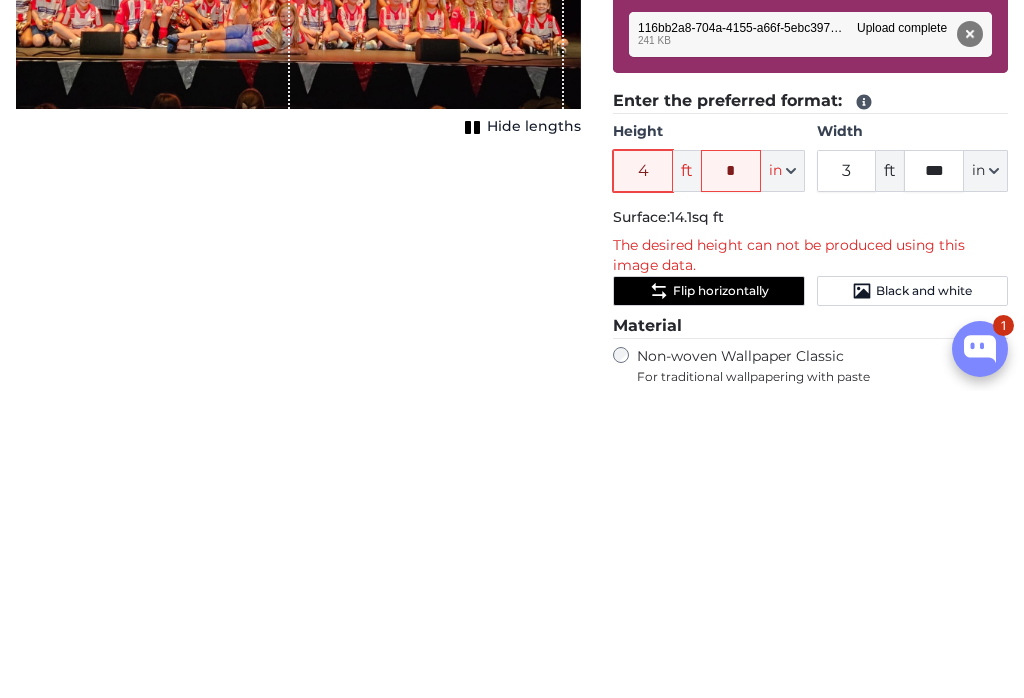 type on "4" 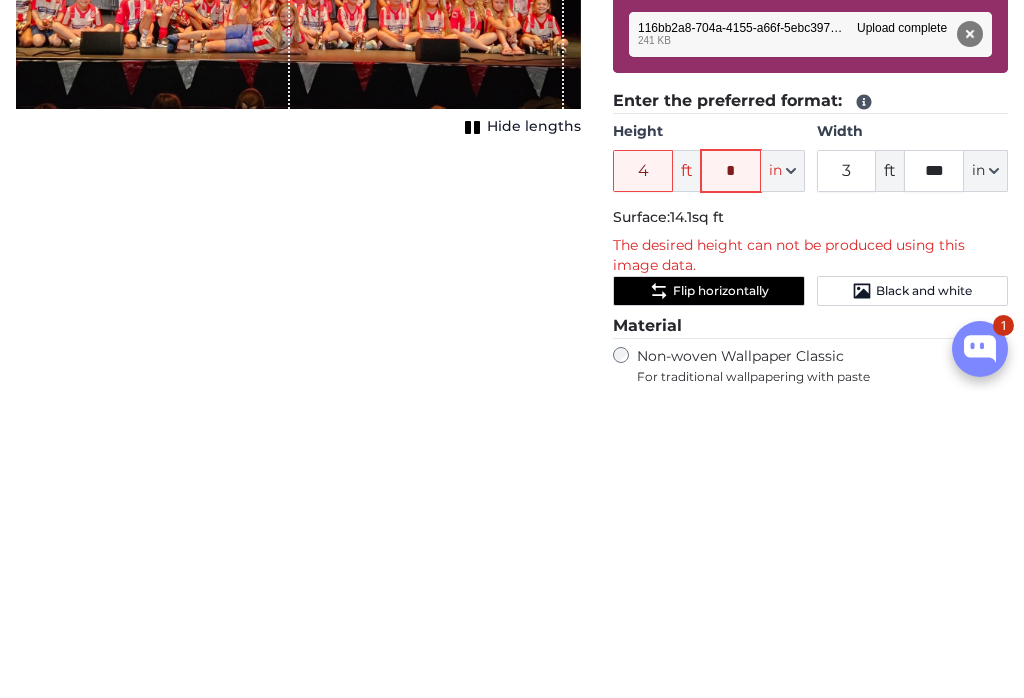 click on "*" 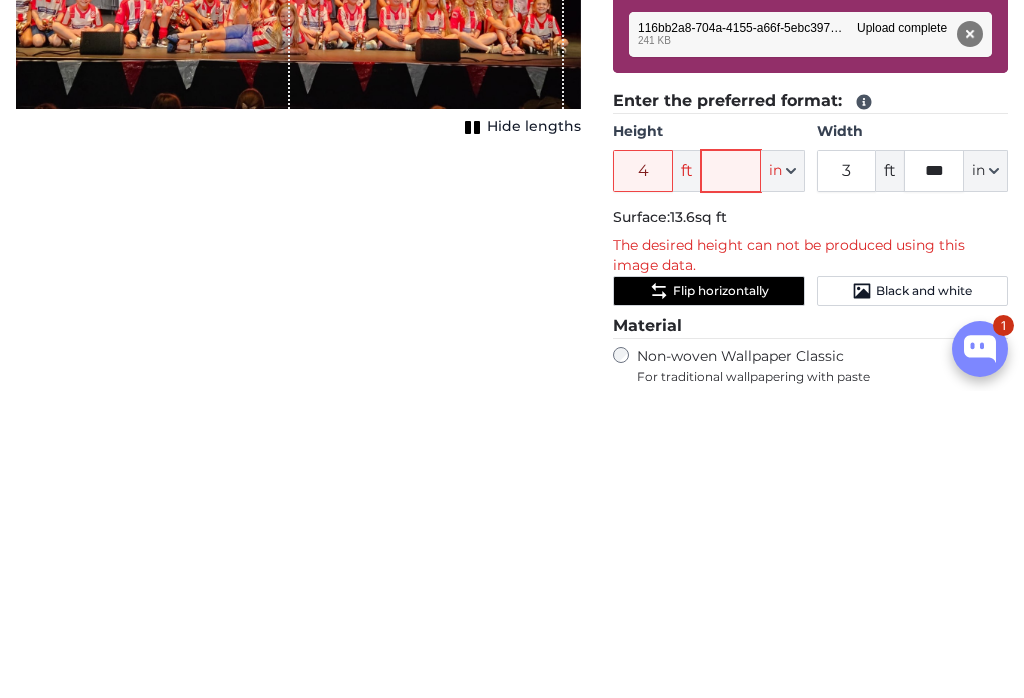 type 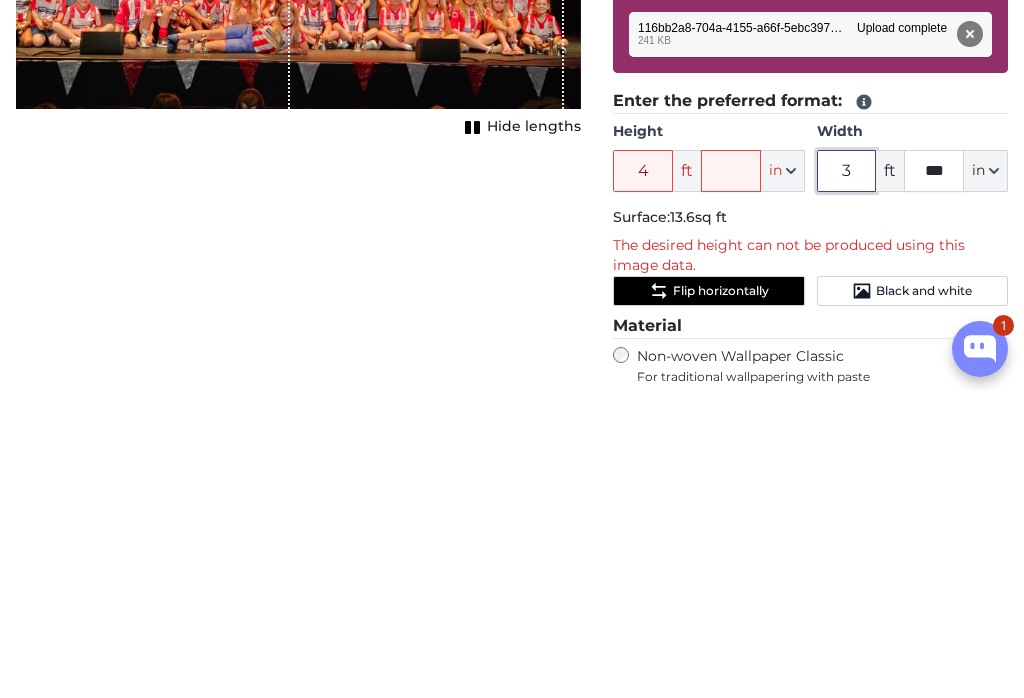 click on "3" at bounding box center [847, 478] 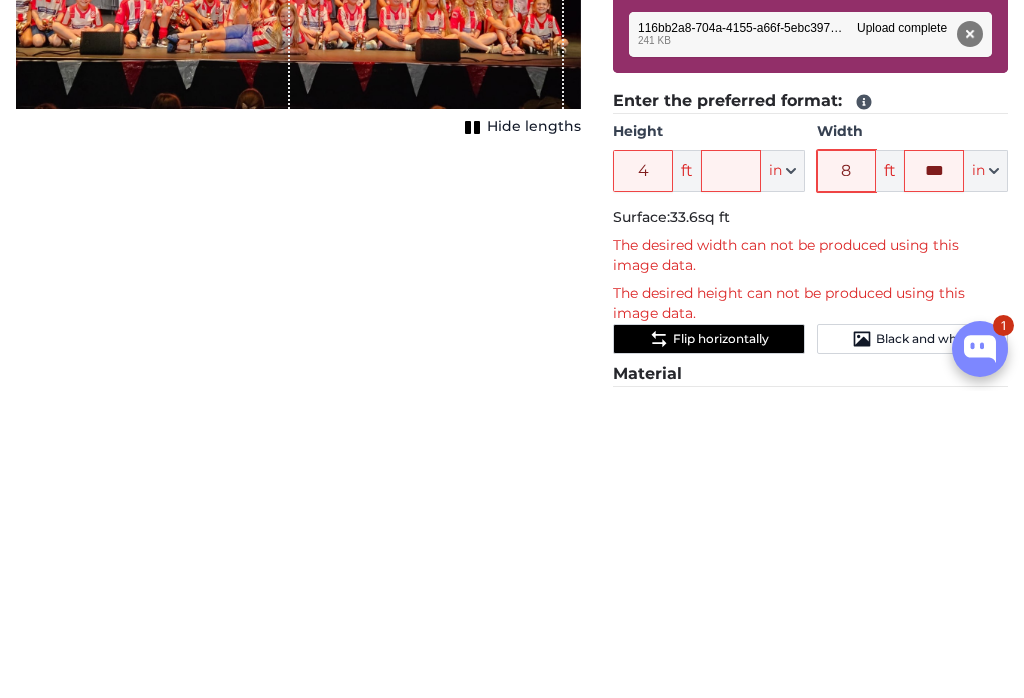 type on "8" 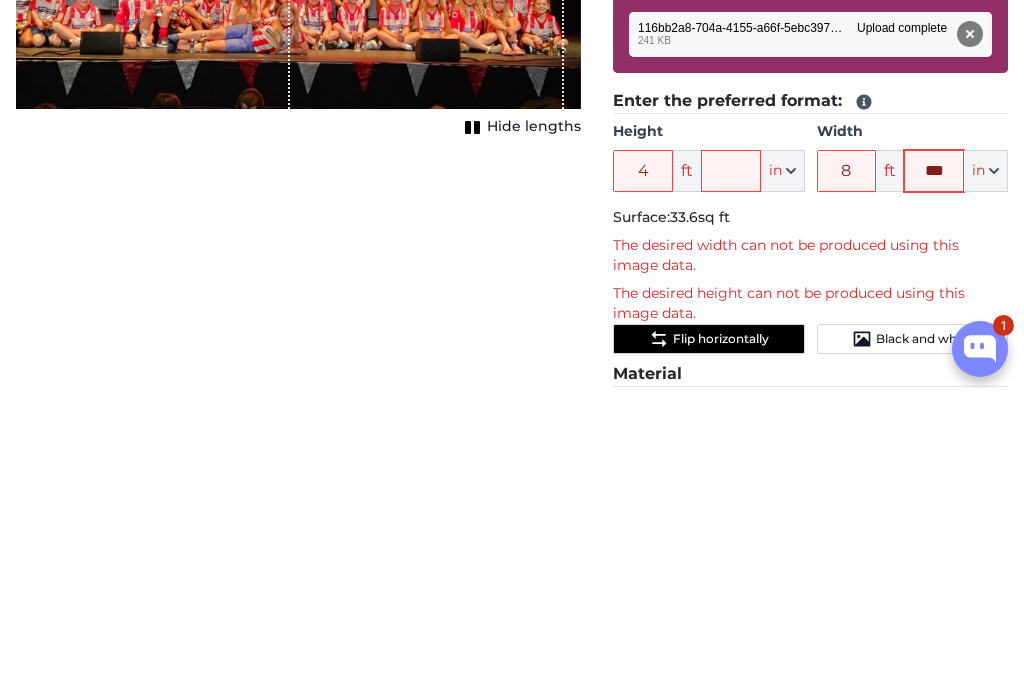click on "***" 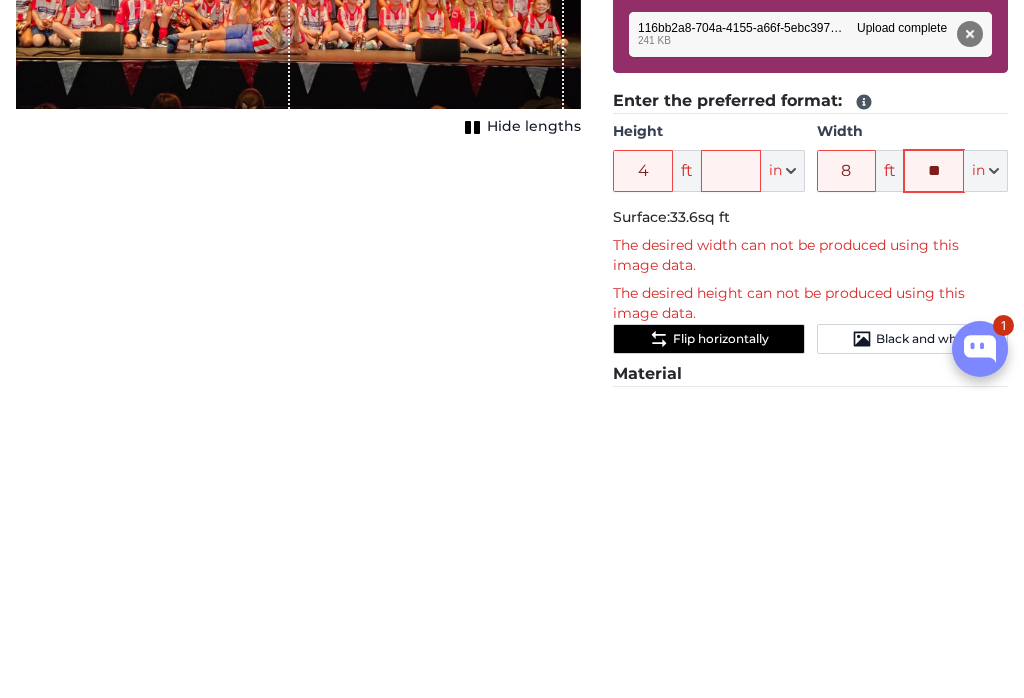 type on "*" 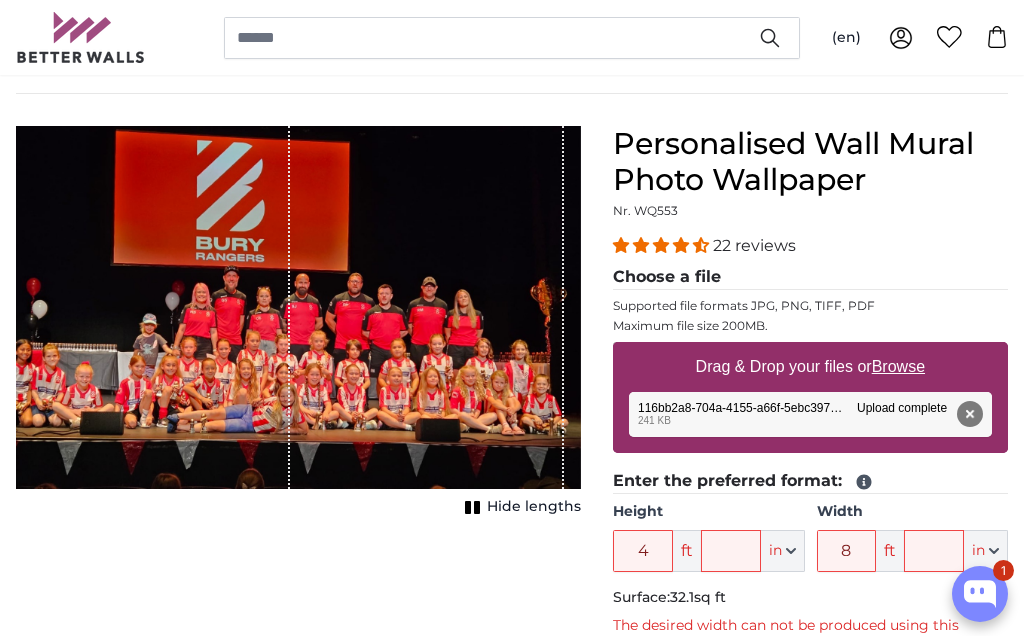 scroll, scrollTop: 133, scrollLeft: 0, axis: vertical 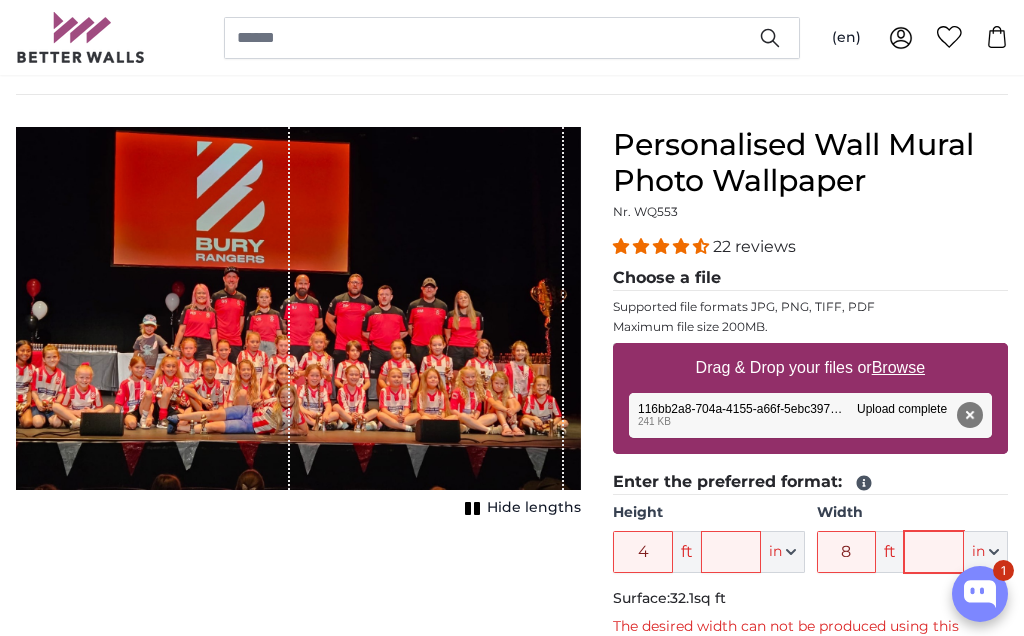type 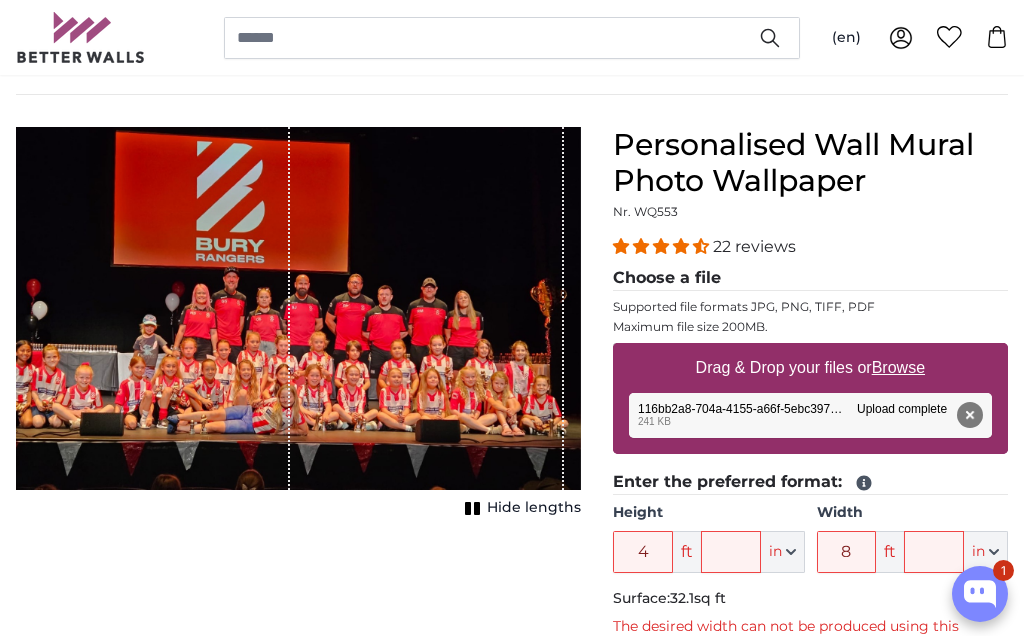 click on "Drag & Drop your files or  Browse" at bounding box center [810, 368] 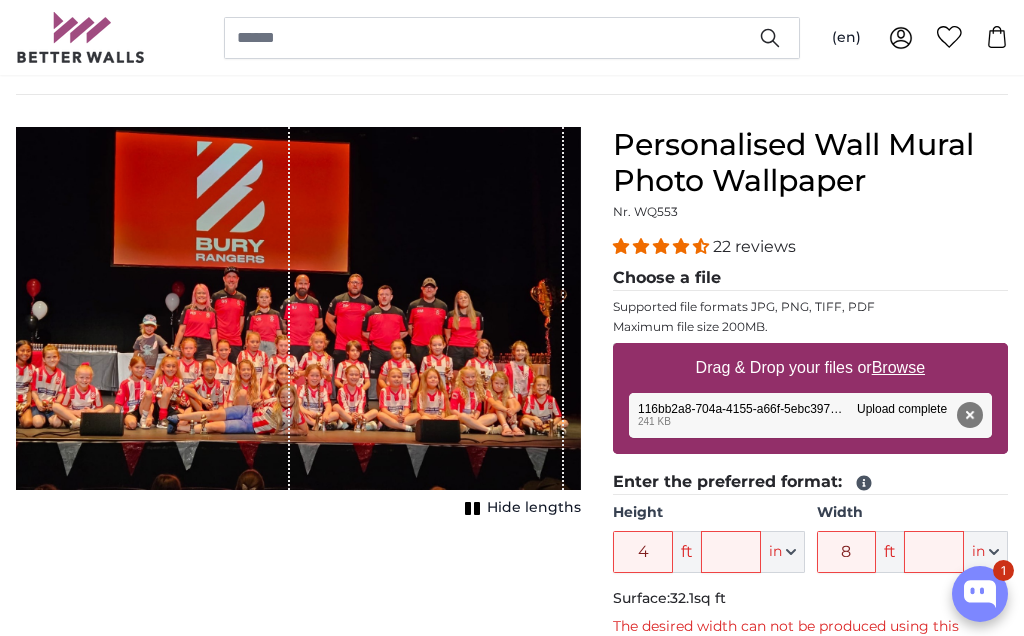 type on "**********" 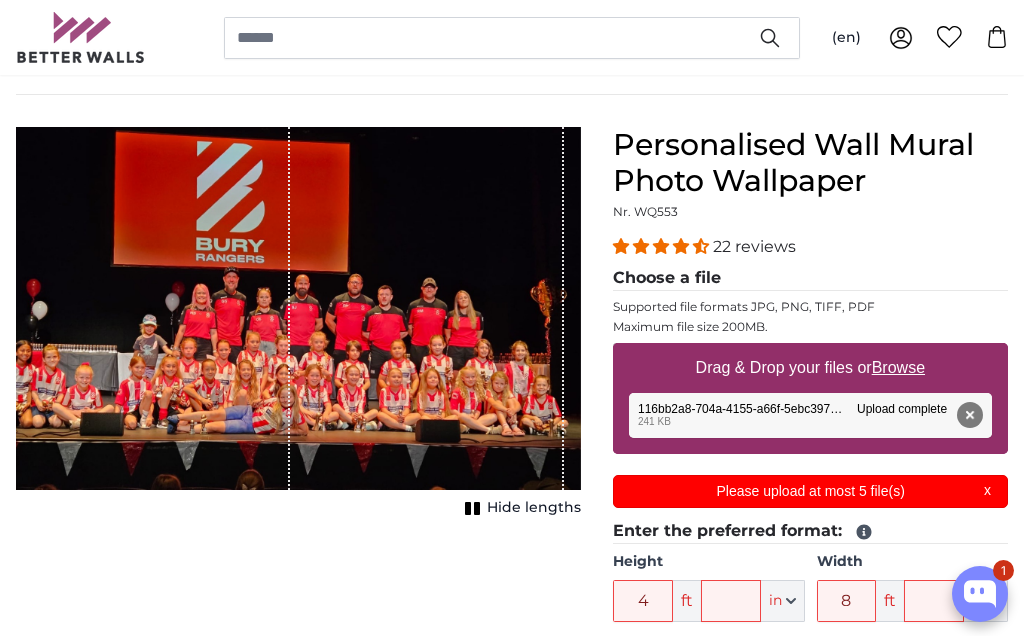 scroll, scrollTop: 0, scrollLeft: 0, axis: both 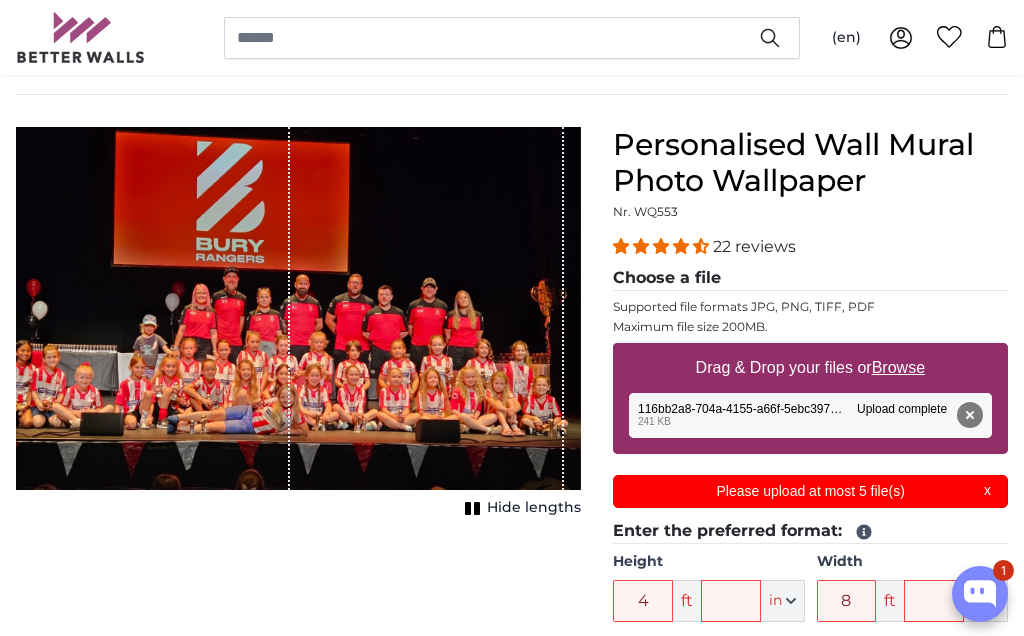 click on "Please upload at most 5 file(s)" at bounding box center [811, 491] 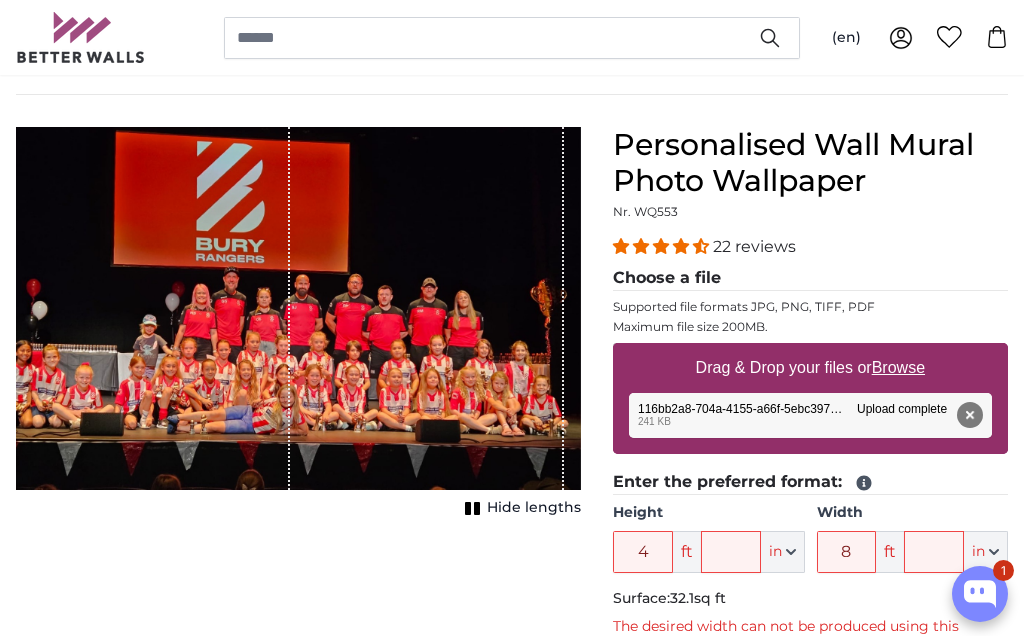 click on "Drag & Drop your files or  Browse" at bounding box center [810, 368] 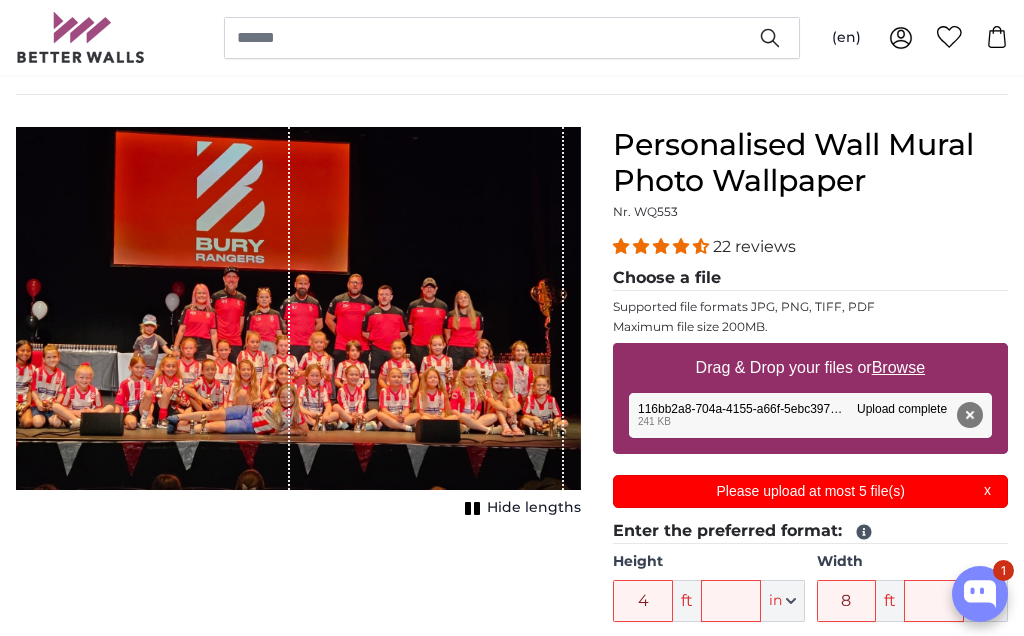 scroll, scrollTop: 0, scrollLeft: 0, axis: both 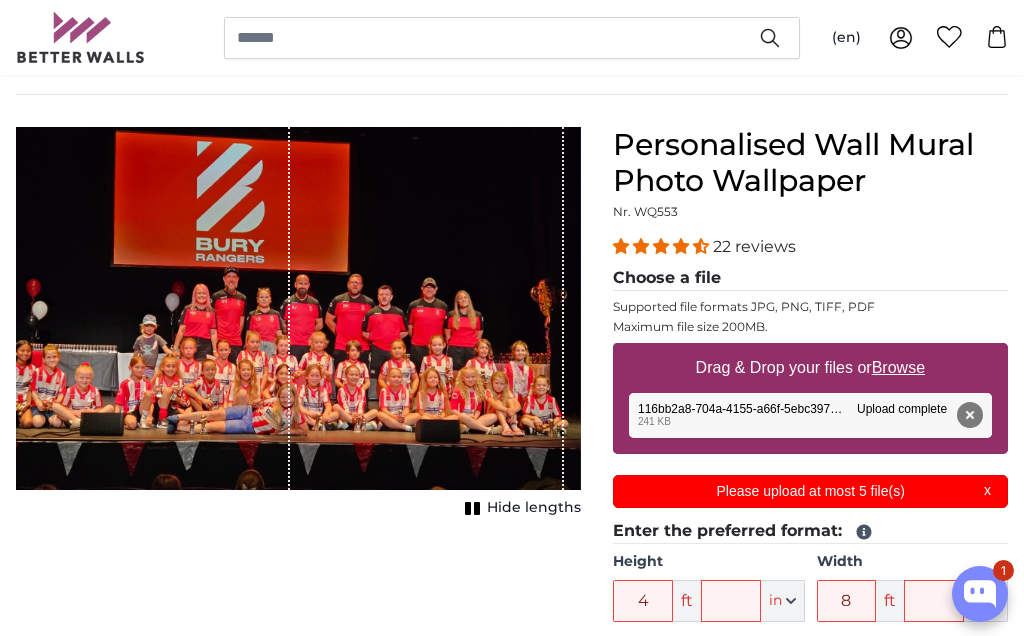 click on "Please upload at most 5 file(s)" at bounding box center [811, 491] 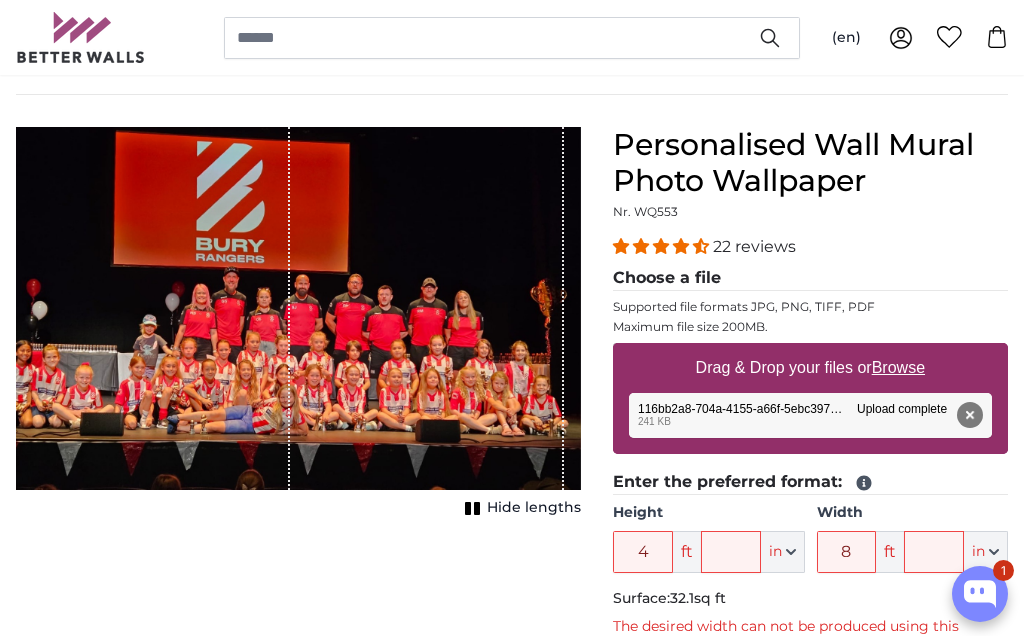 click on "Drag & Drop your files or  Browse" at bounding box center [810, 368] 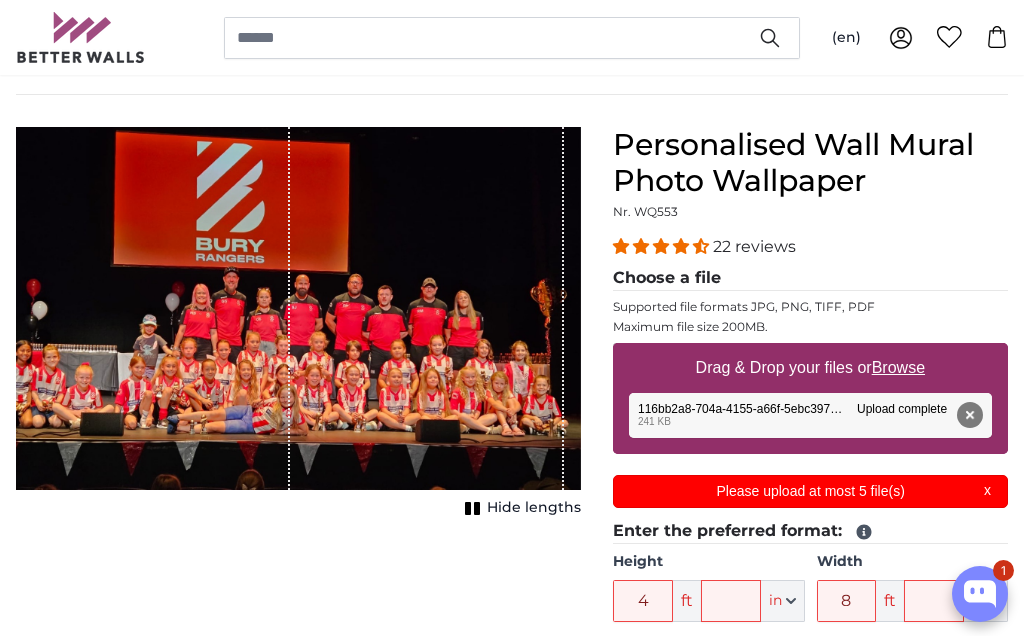 scroll, scrollTop: 0, scrollLeft: 0, axis: both 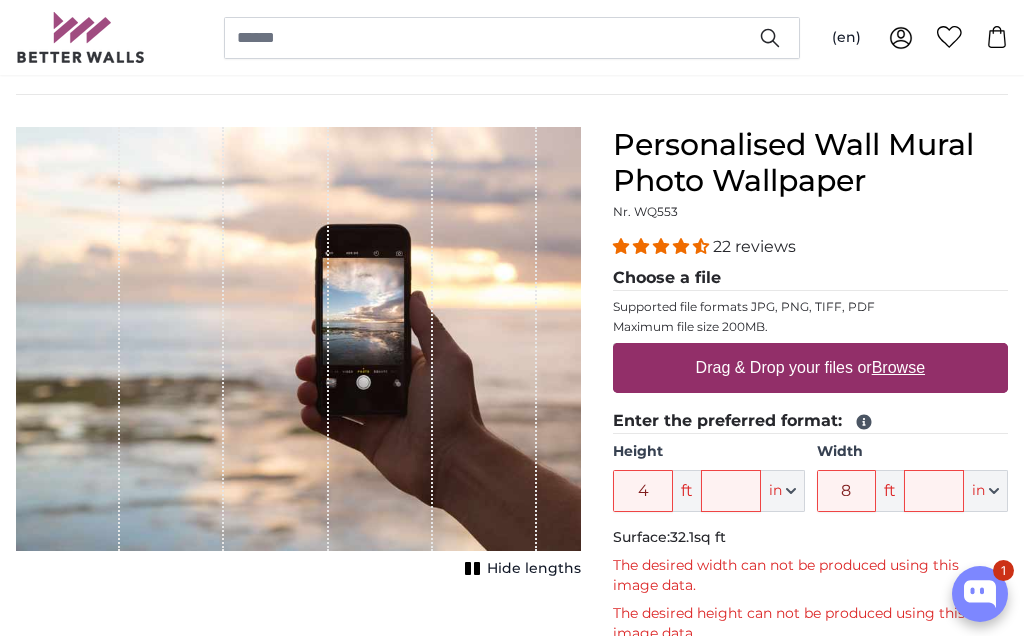 click on "Drag & Drop your files or  Browse" at bounding box center [810, 368] 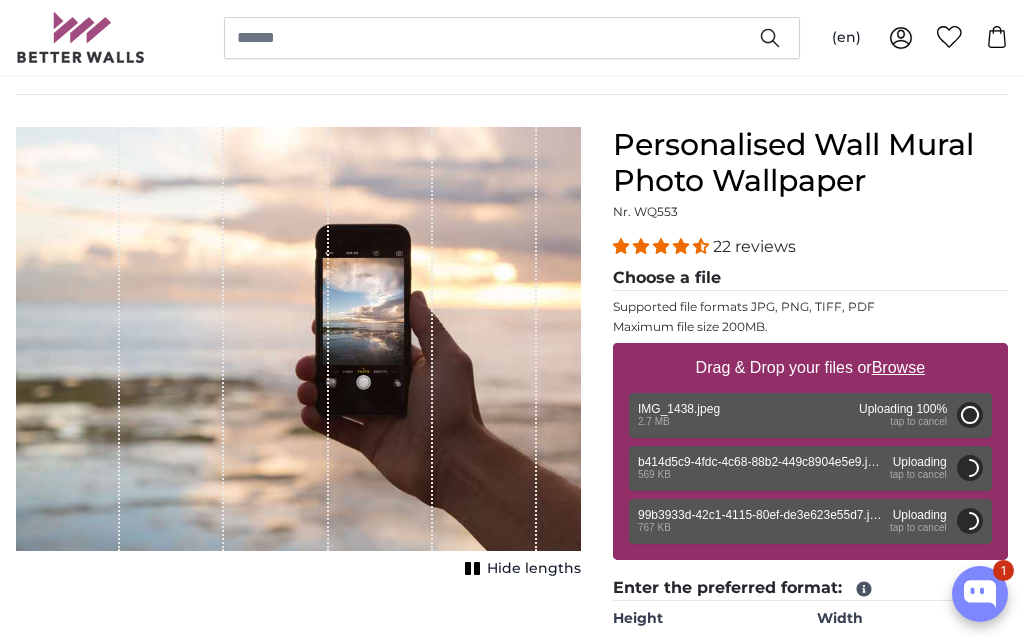 type on "6" 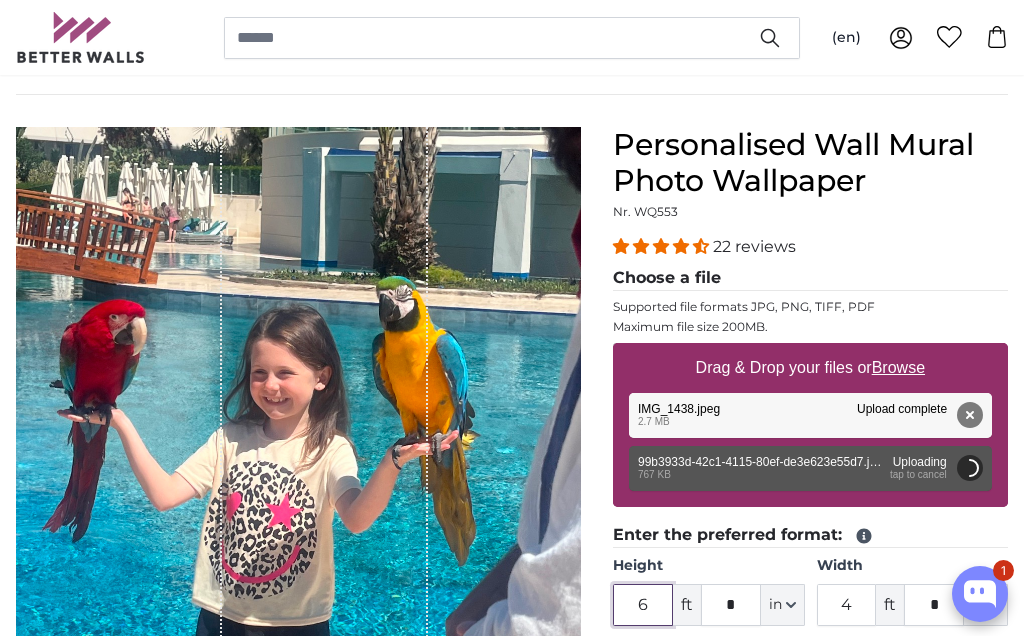 click on "6" at bounding box center (643, 605) 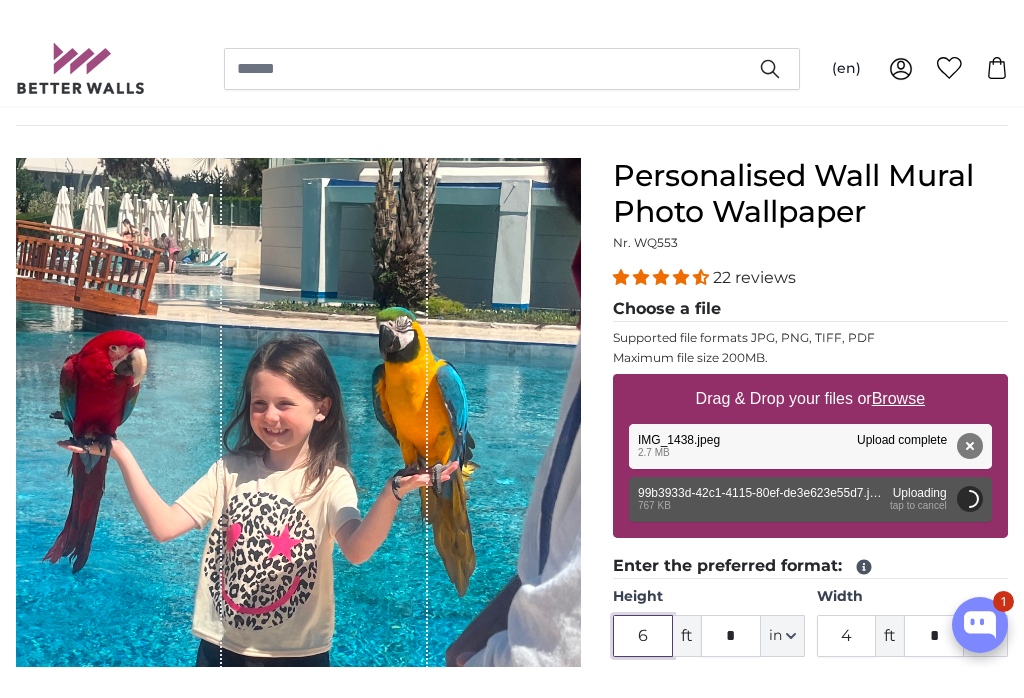 scroll, scrollTop: 237, scrollLeft: 0, axis: vertical 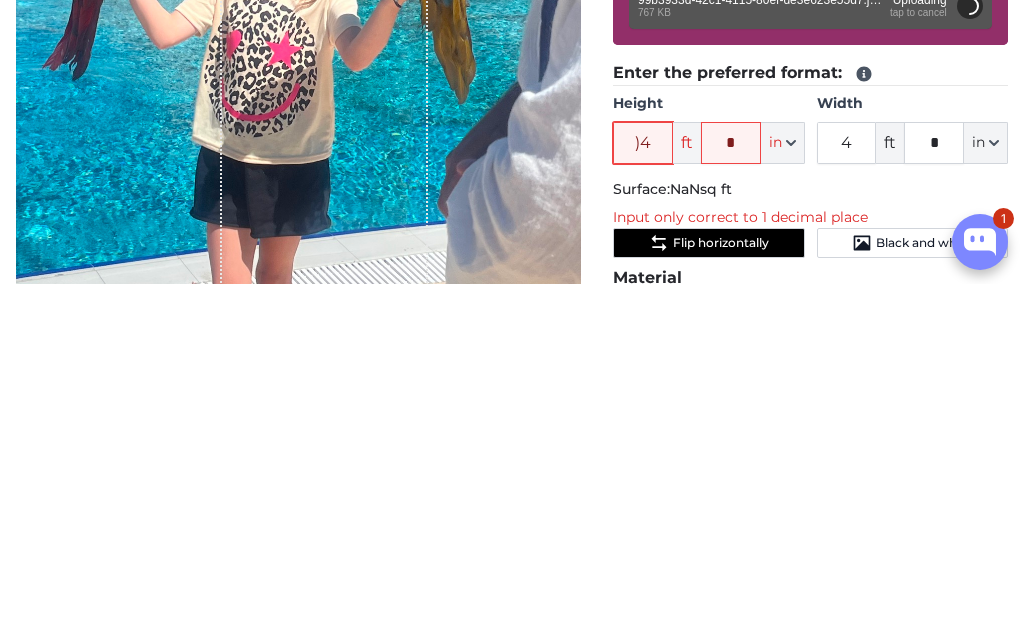 type on ")" 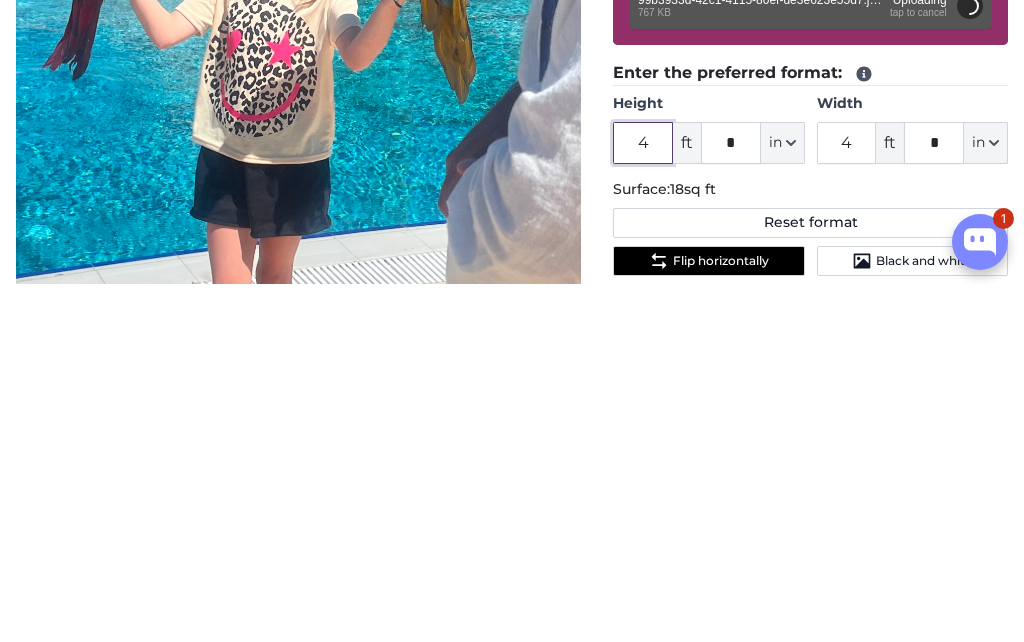 type on "4" 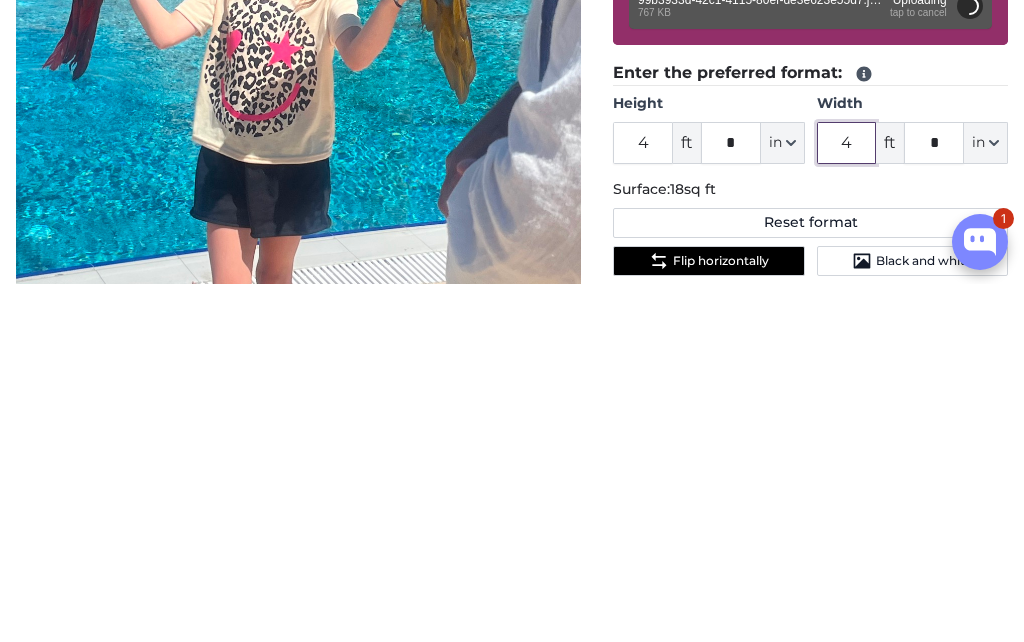 click on "4" at bounding box center [847, 501] 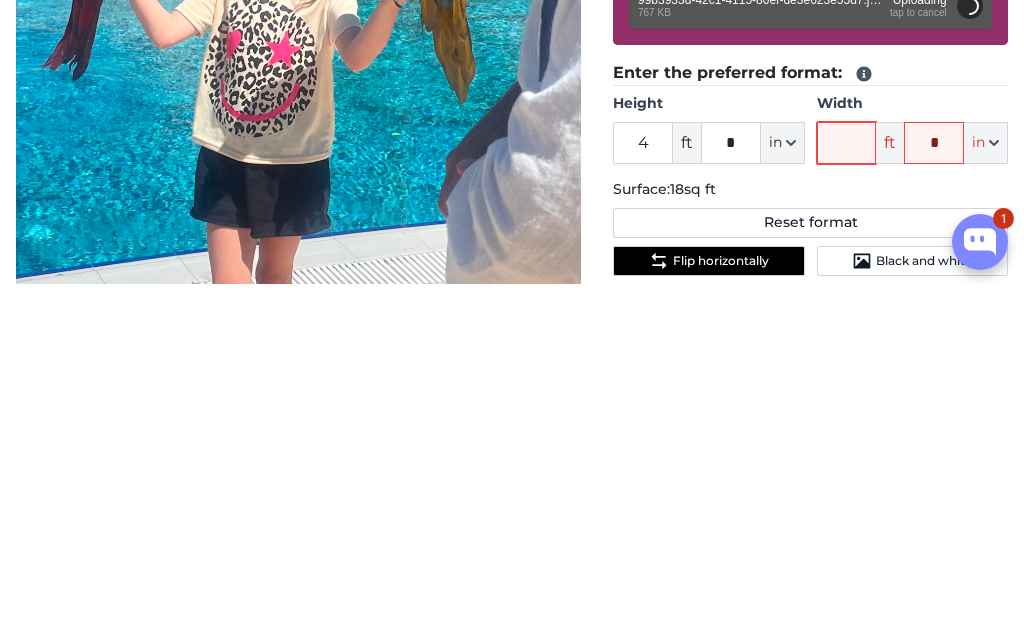 type on "8" 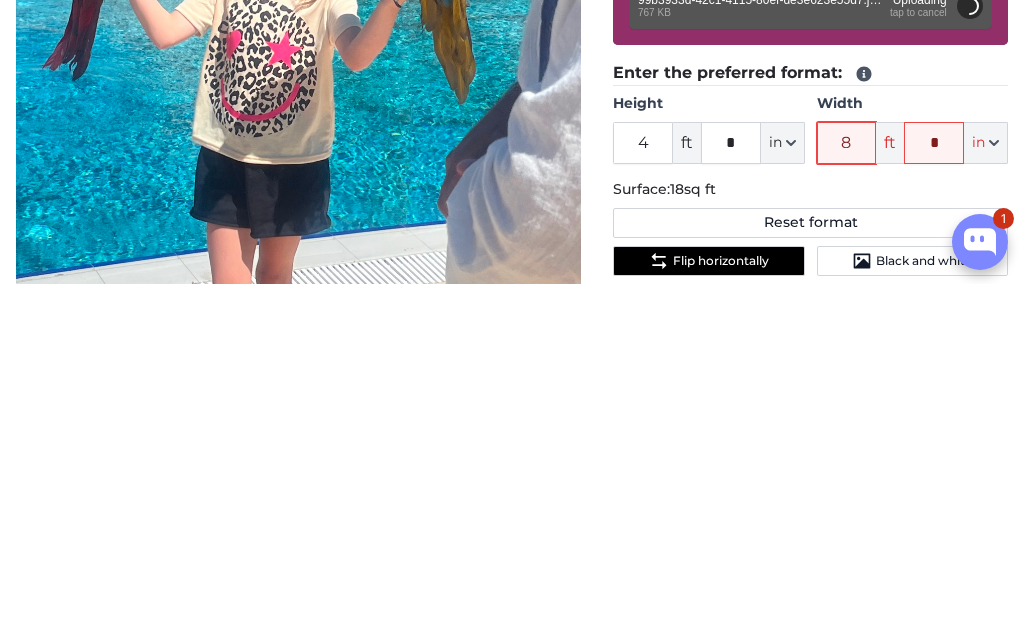 type 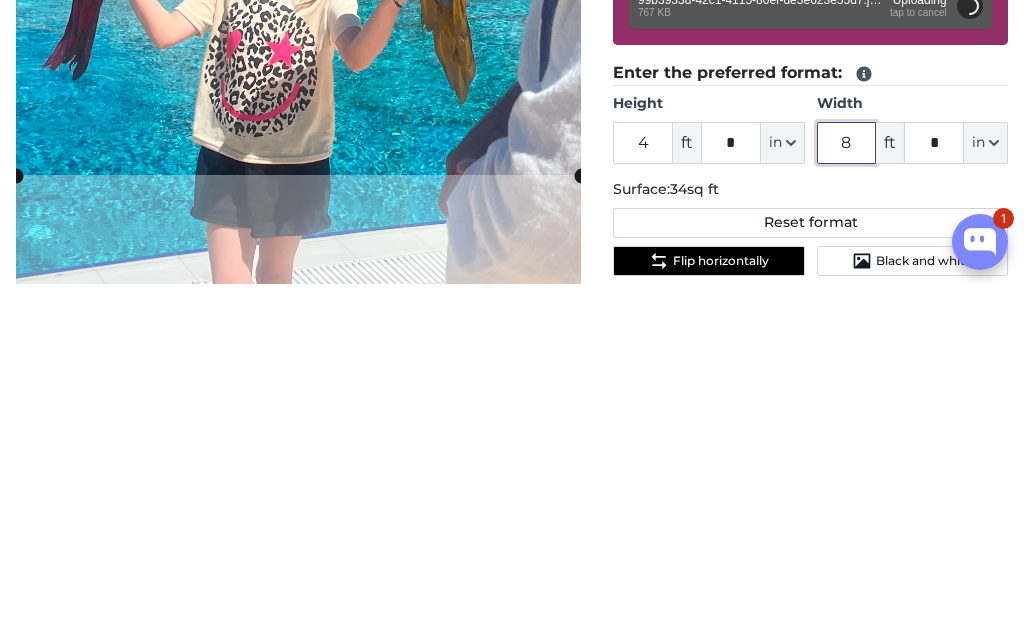 type on "8" 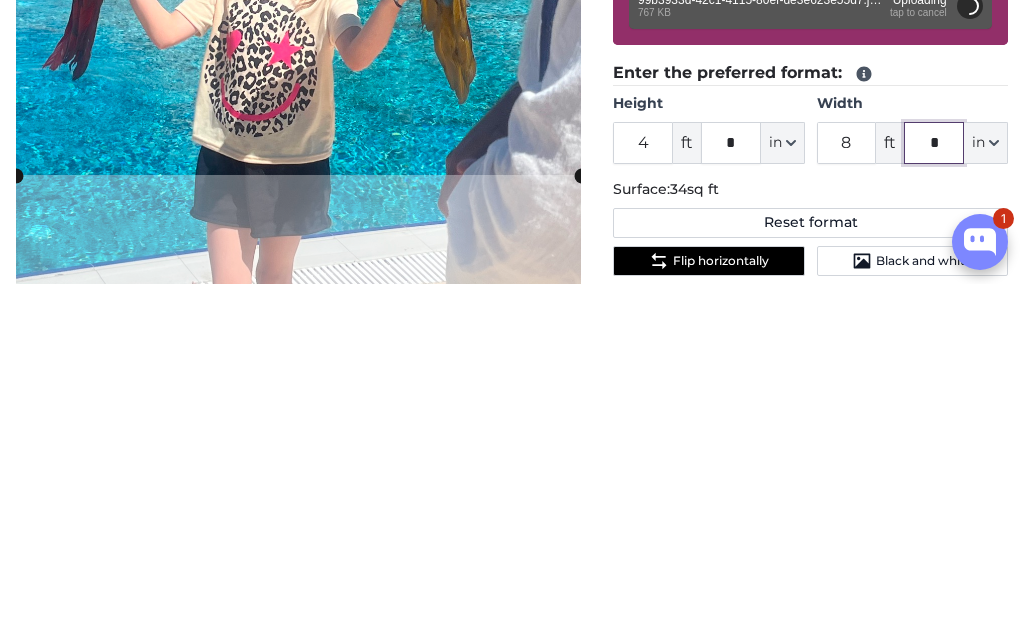 click on "*" 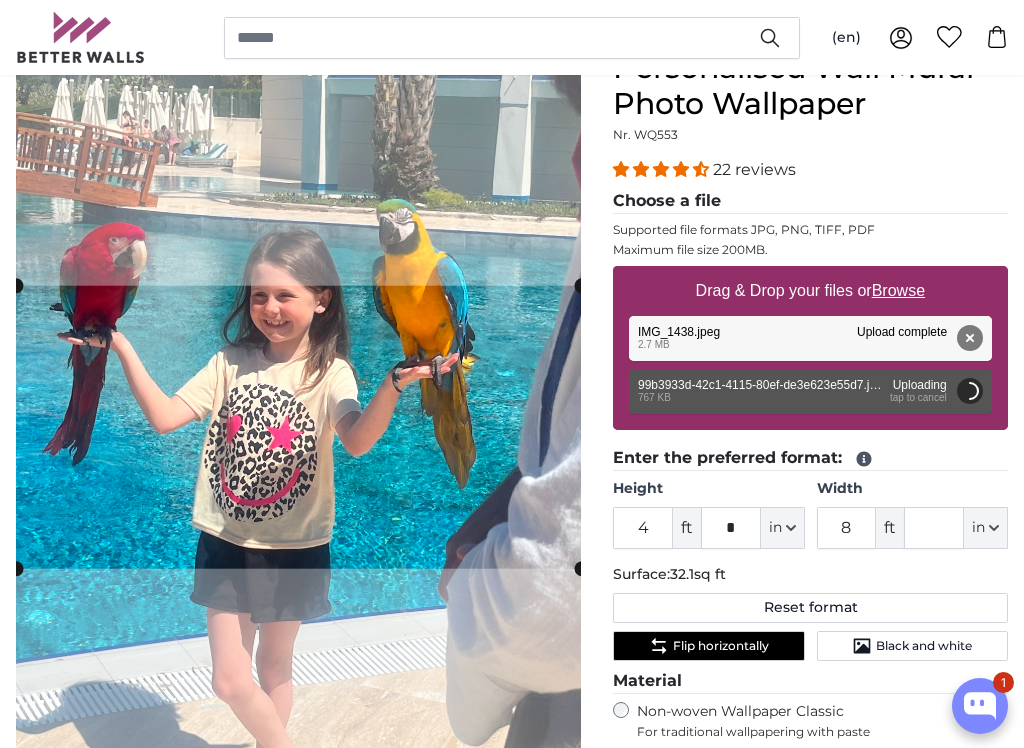 scroll, scrollTop: 209, scrollLeft: 0, axis: vertical 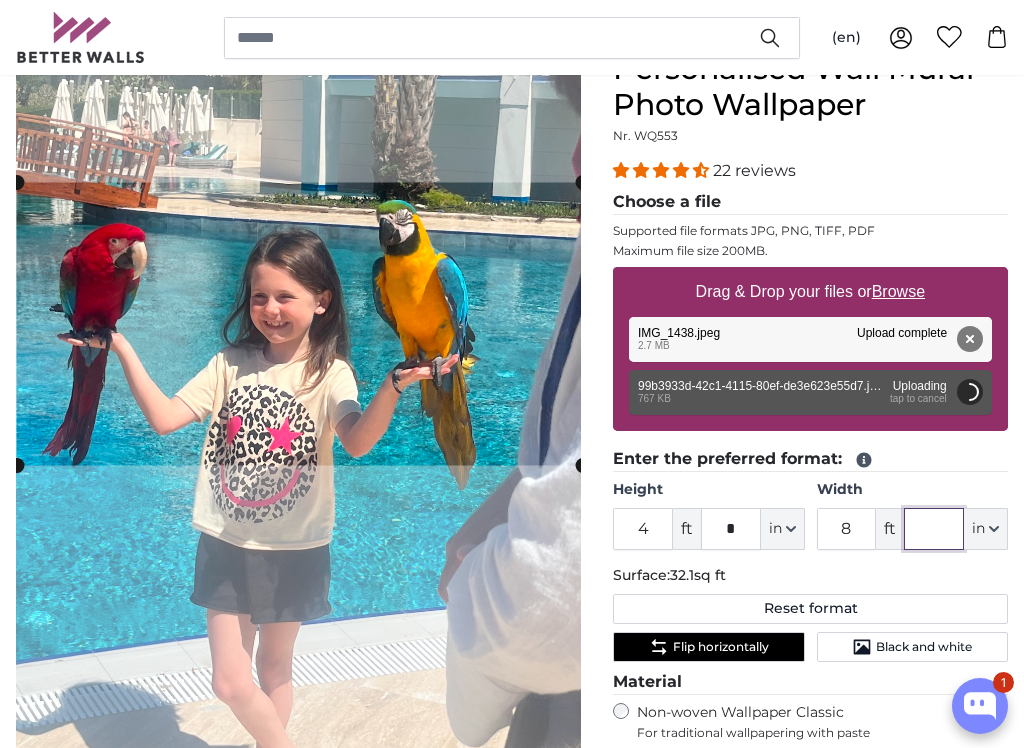 type 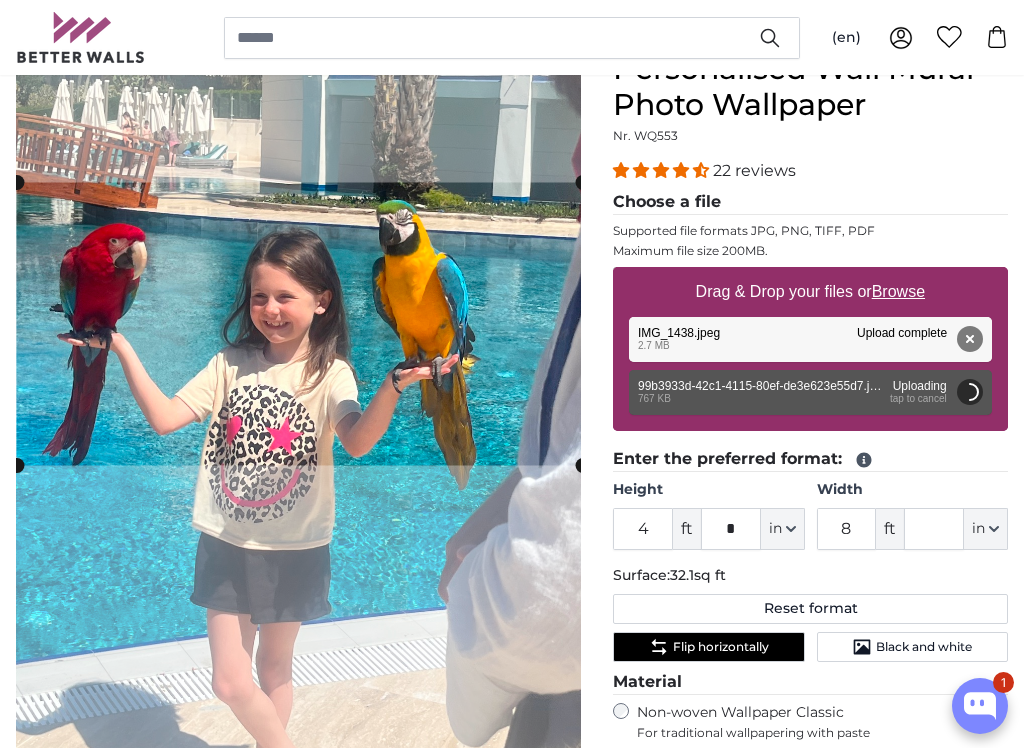 click on "Reset format" 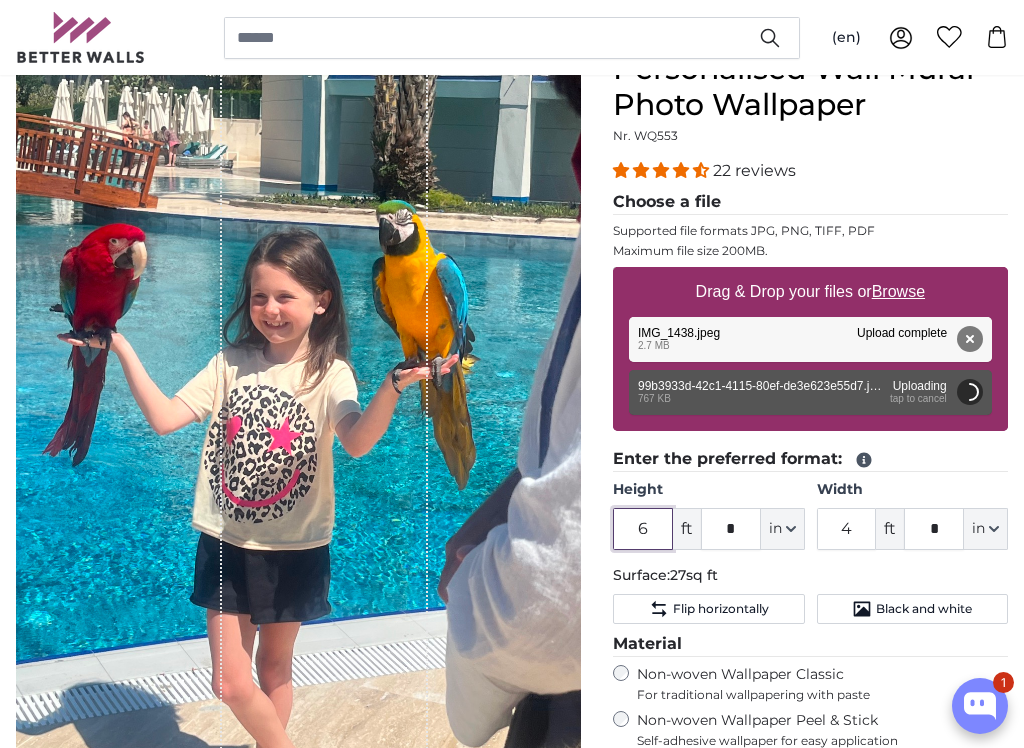 click on "6" at bounding box center [643, 529] 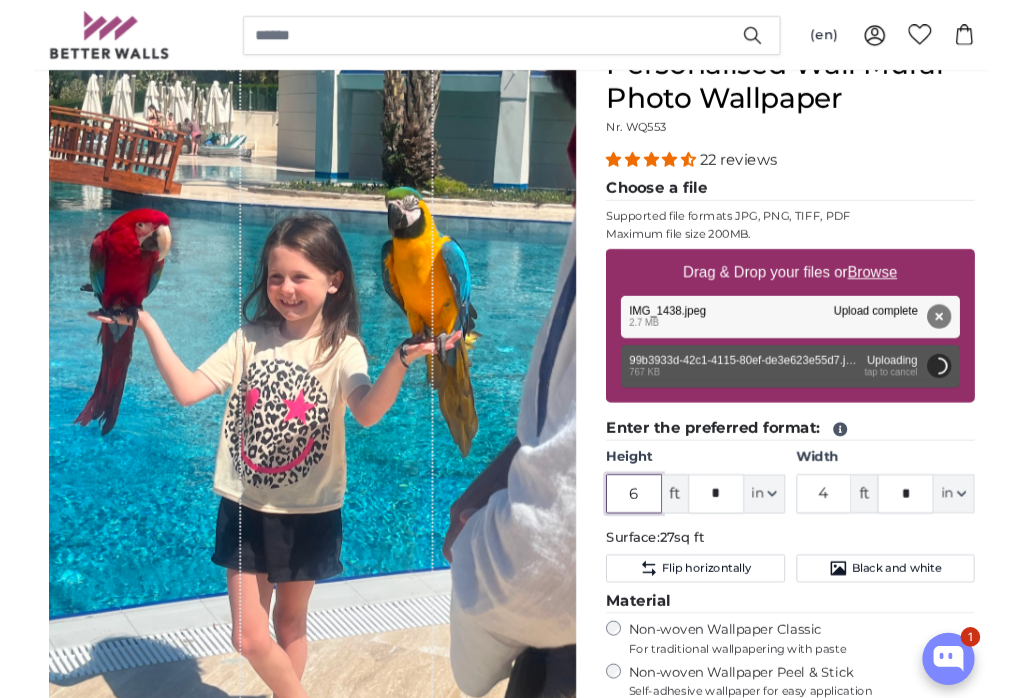 scroll, scrollTop: 209, scrollLeft: 0, axis: vertical 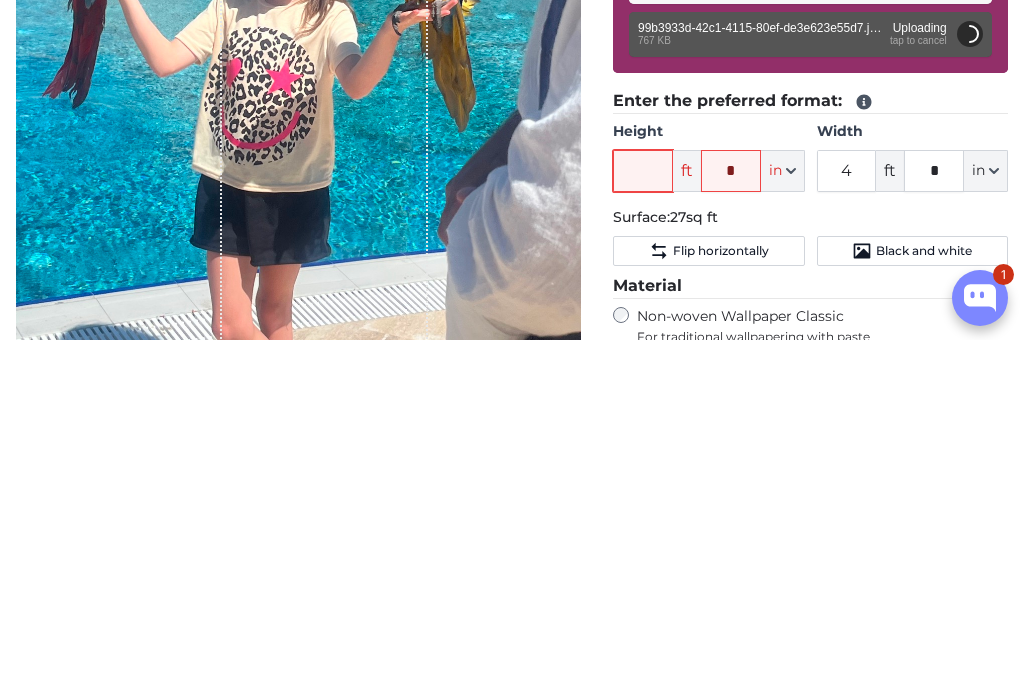 type on "8" 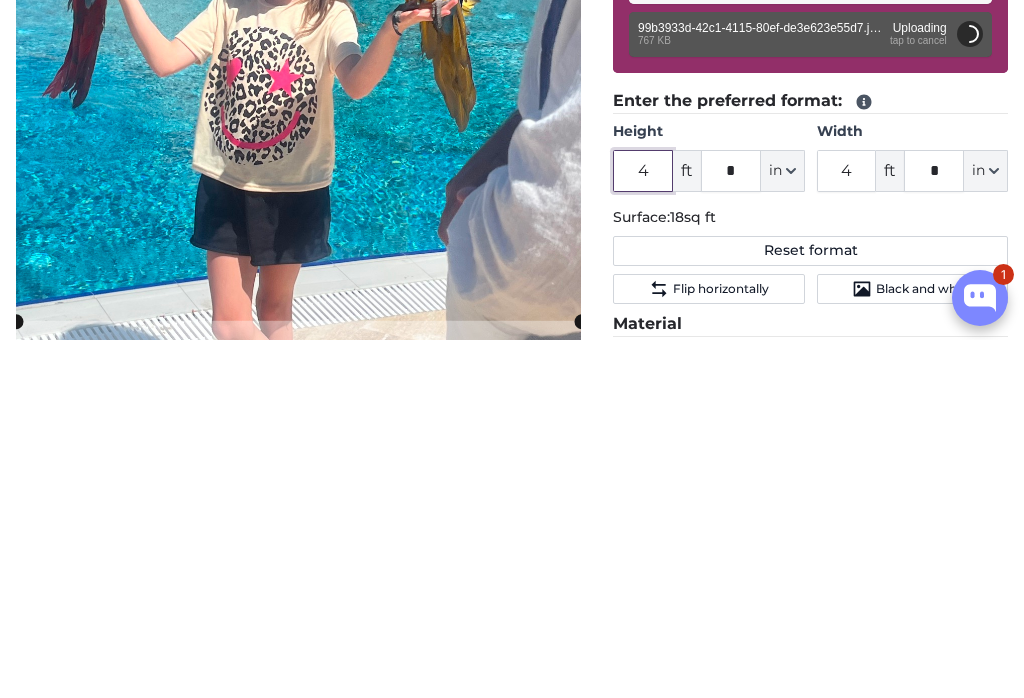 type on "4" 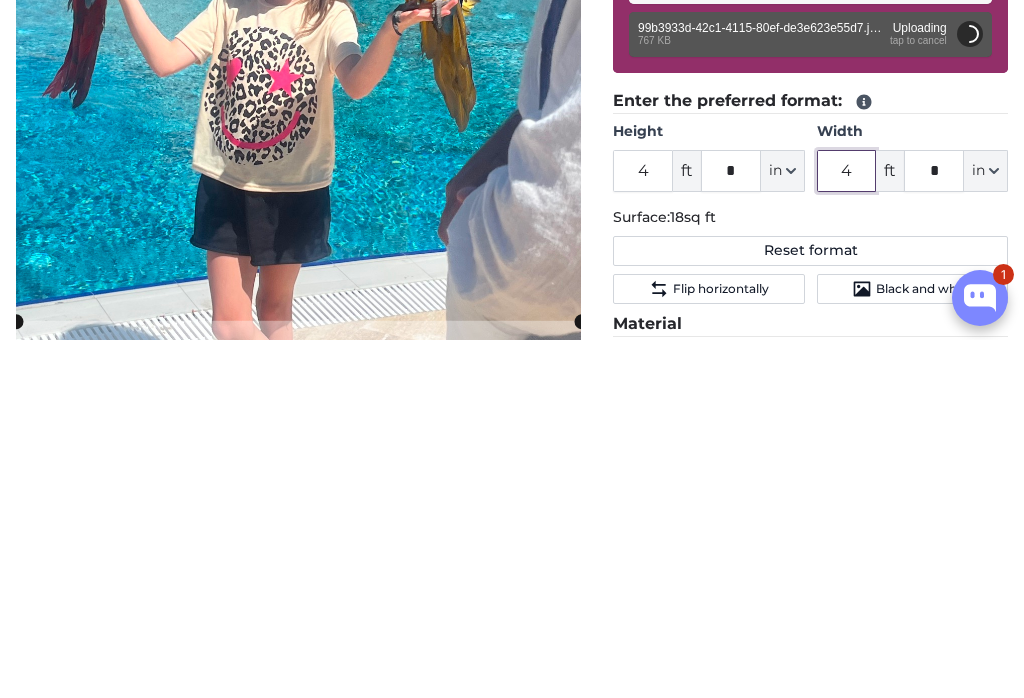 click on "4" at bounding box center [847, 529] 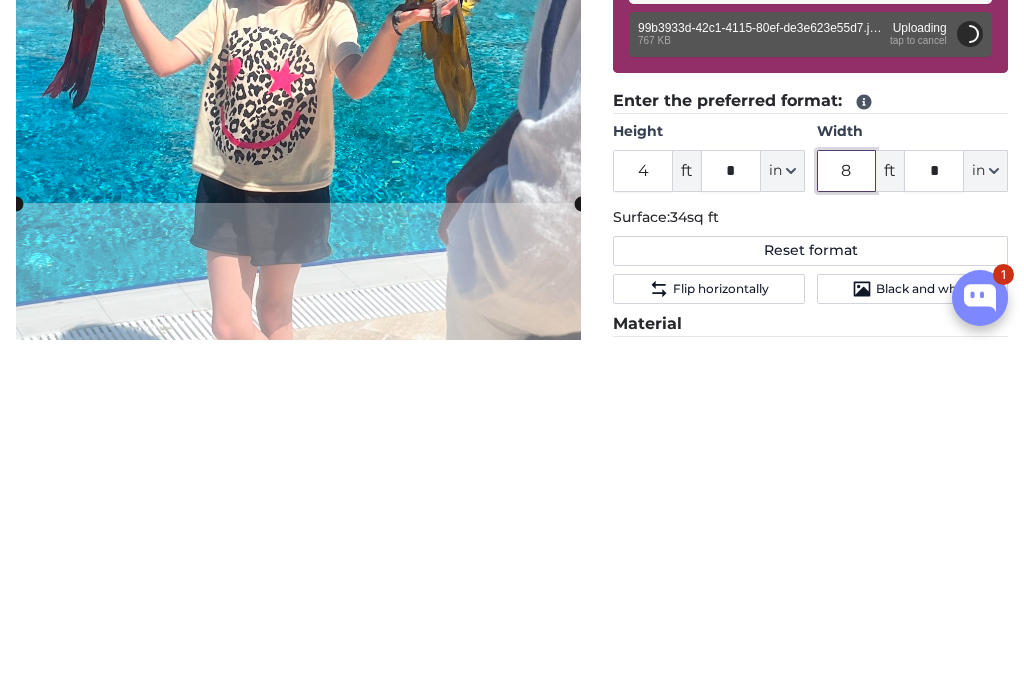 type on "8" 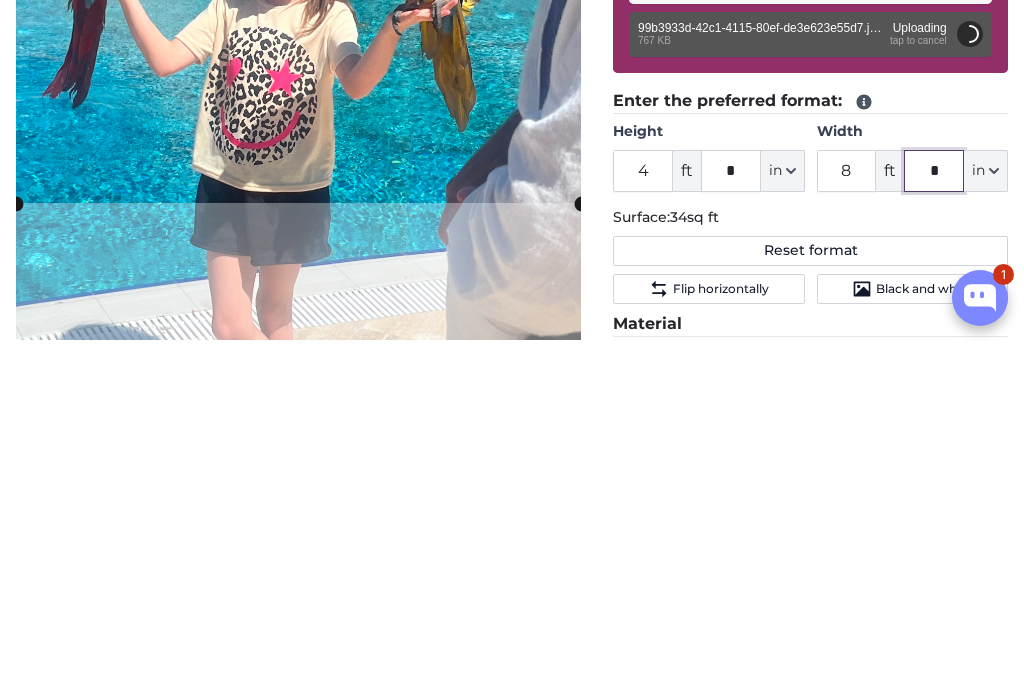 click on "*" 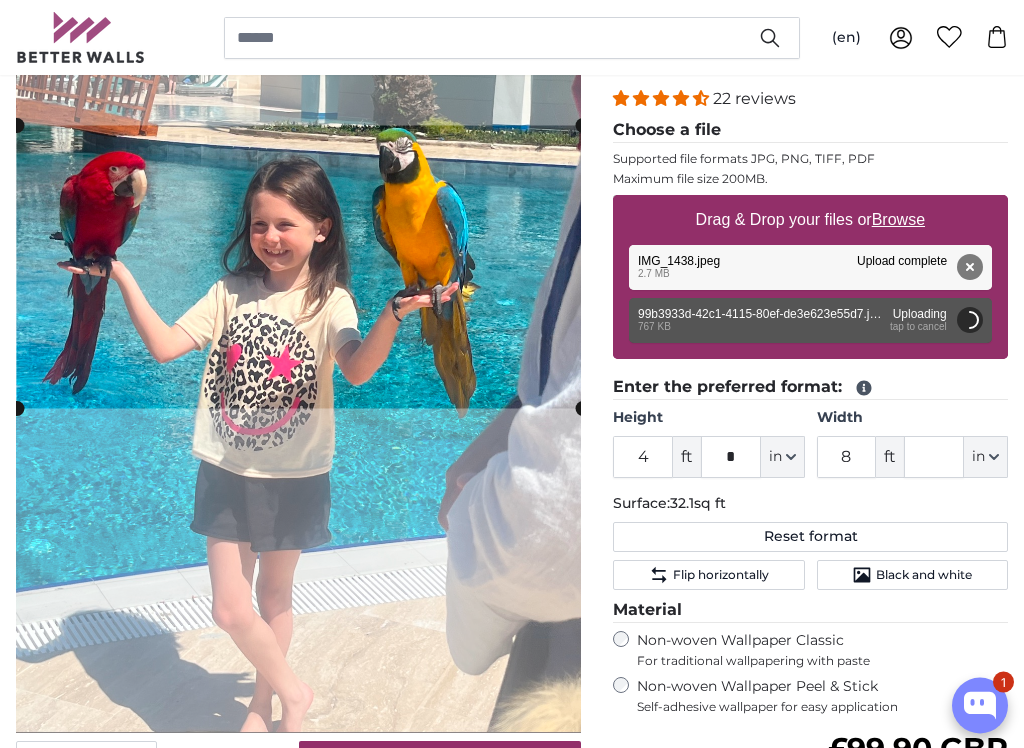 scroll, scrollTop: 279, scrollLeft: 0, axis: vertical 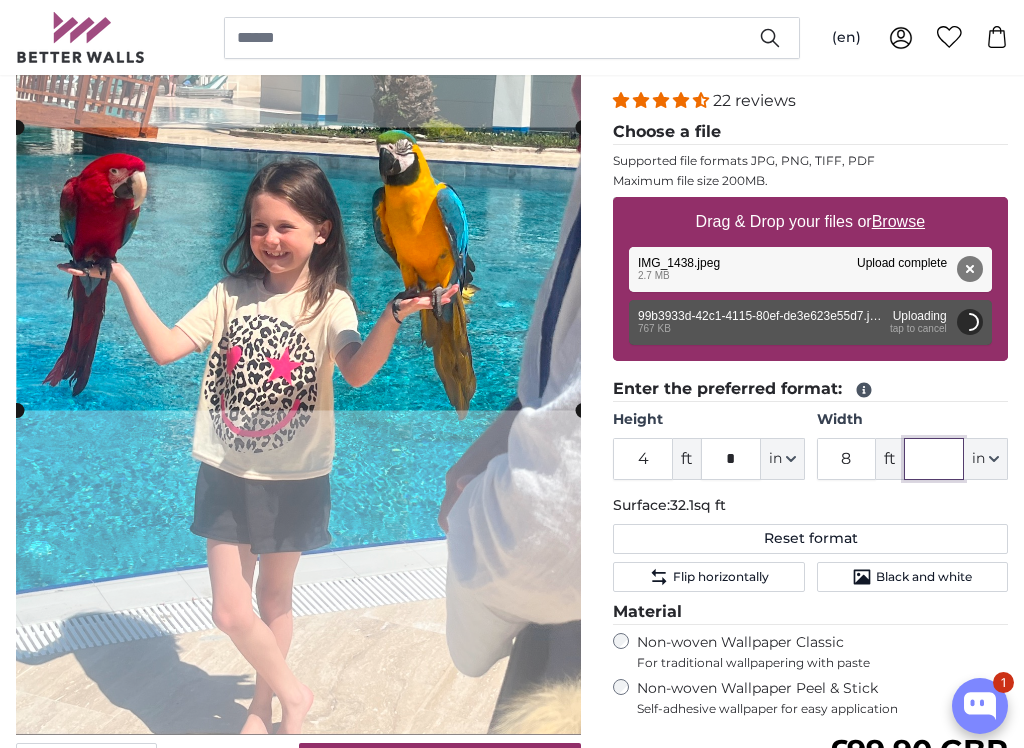 type 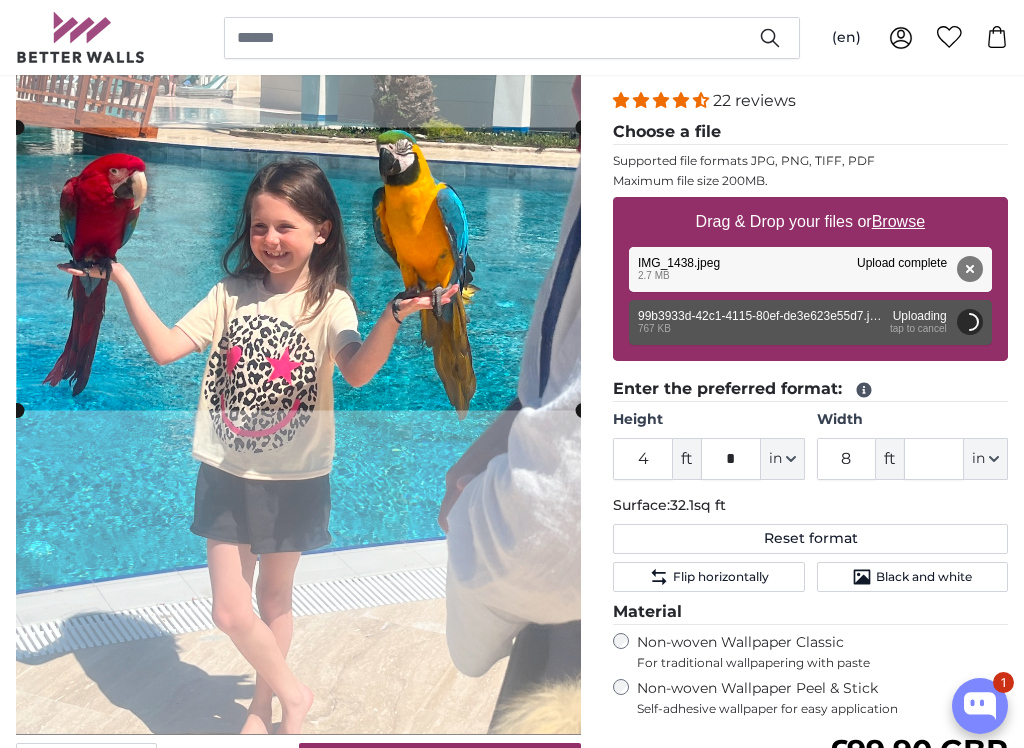 click on "Remove Retry Remove Upload Cancel Retry Remove 99b3933d-42c1-4115-80ef-de3e623e55d7.jpeg edit 767 KB Uploading tap to cancel" at bounding box center [810, 322] 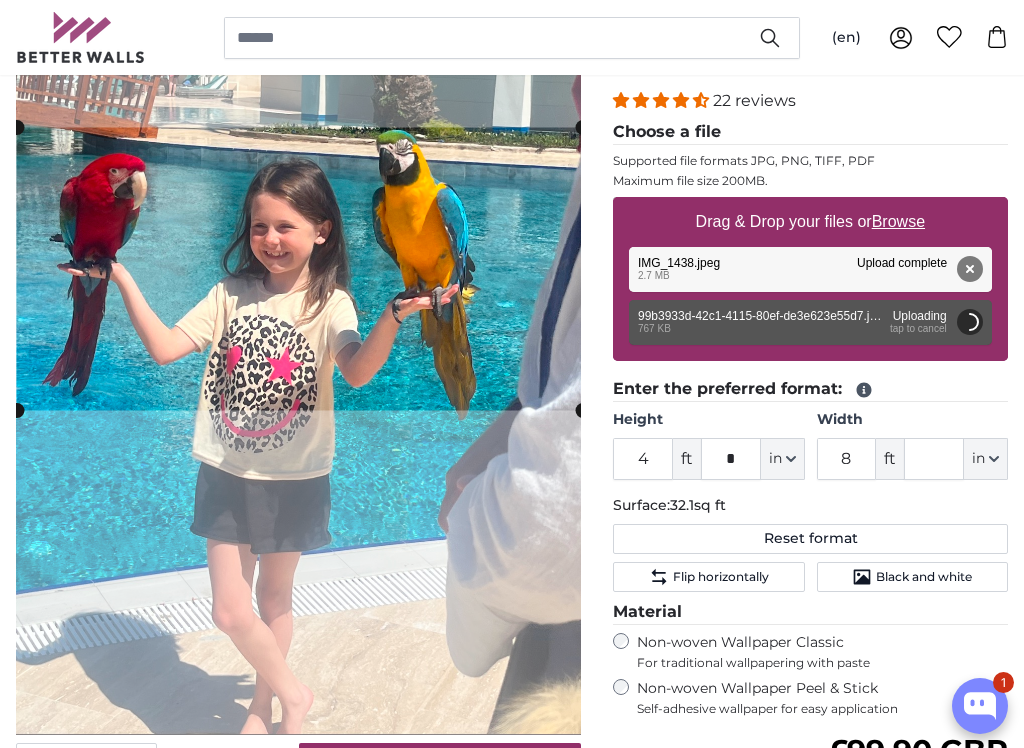 click on "Cancel" at bounding box center [970, 322] 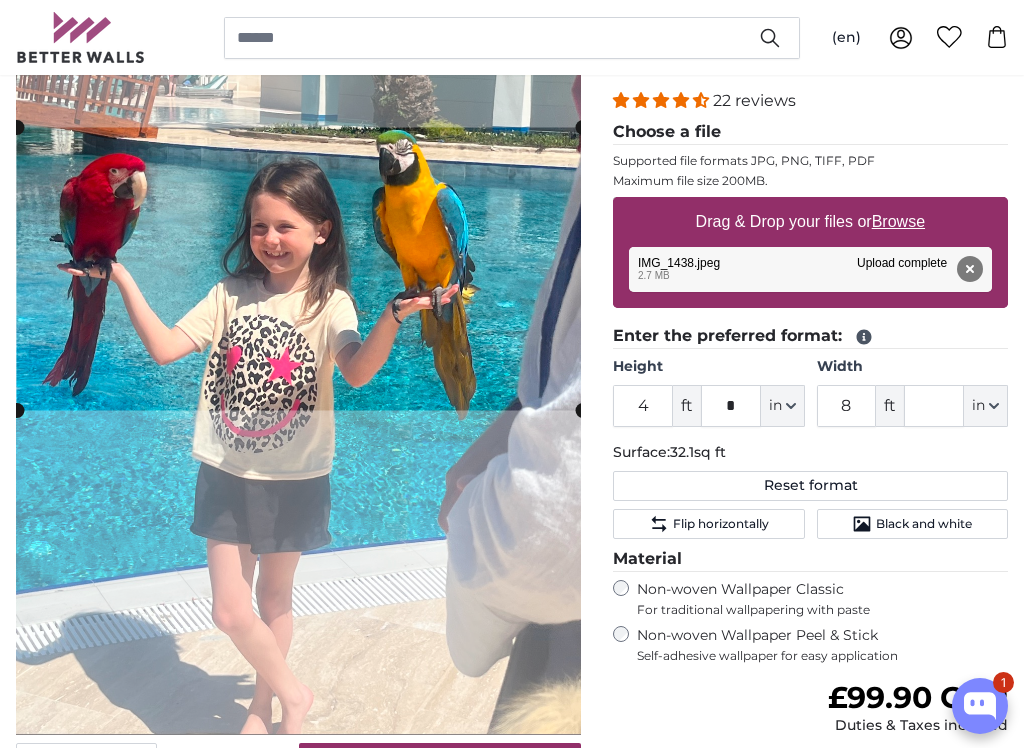 click on "Flip horizontally" 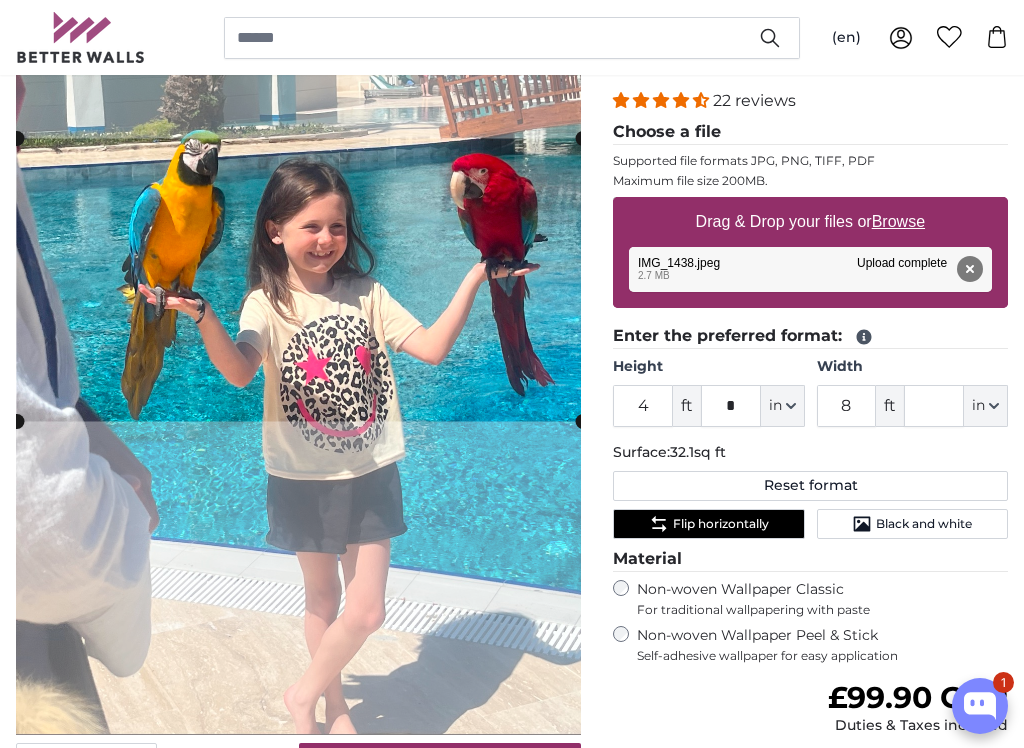 click 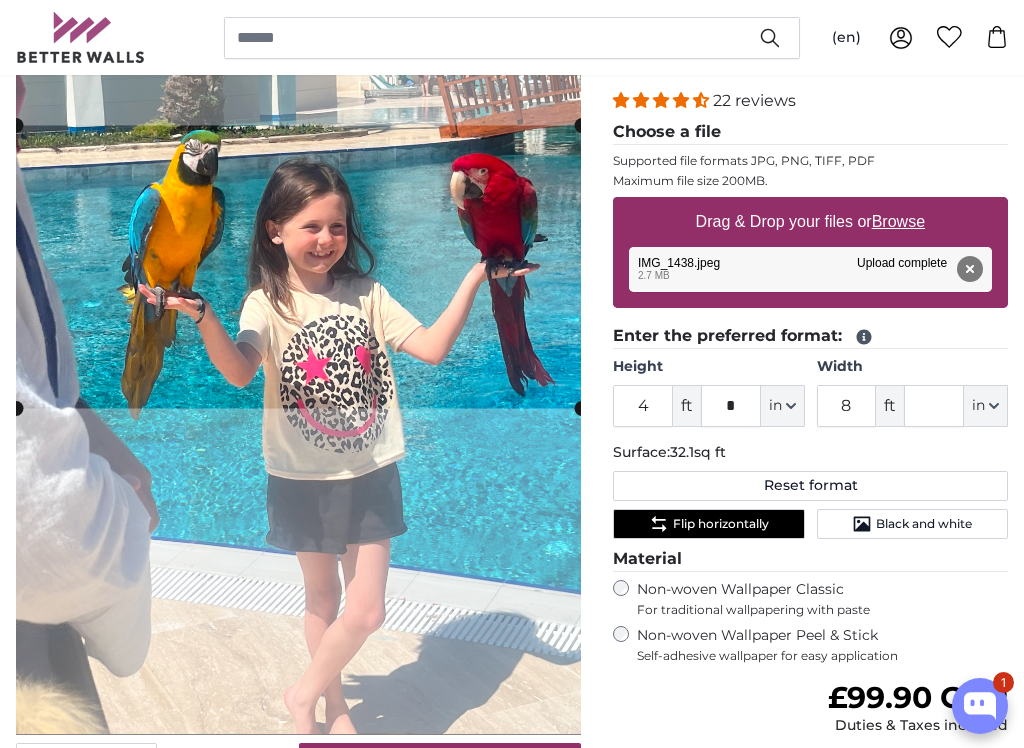 click on "Remove Retry Remove Upload Cancel Retry Remove IMG_1438.jpeg edit 2.7 MB Upload complete tap to undo" at bounding box center [810, 269] 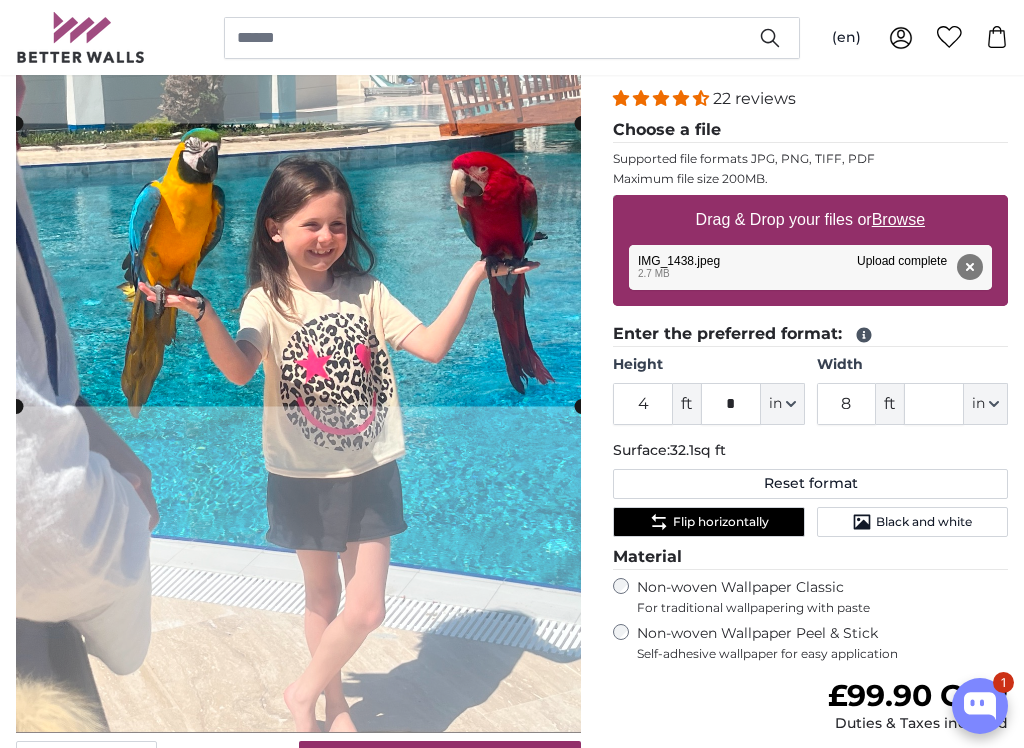 click on "Remove Retry Remove Upload Cancel Retry Remove IMG_1438.jpeg edit 2.7 MB Upload complete tap to undo" at bounding box center (810, 267) 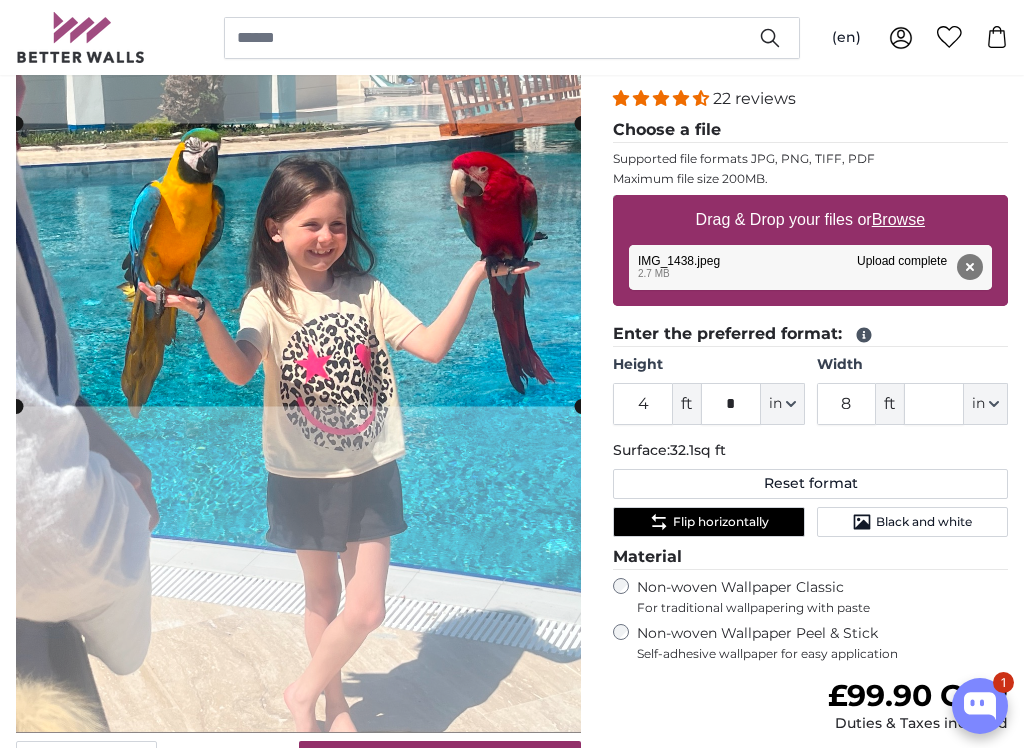 click on "Remove Retry Remove Upload Cancel Retry Remove IMG_1438.jpeg edit 2.7 MB Upload complete tap to undo" at bounding box center (810, 267) 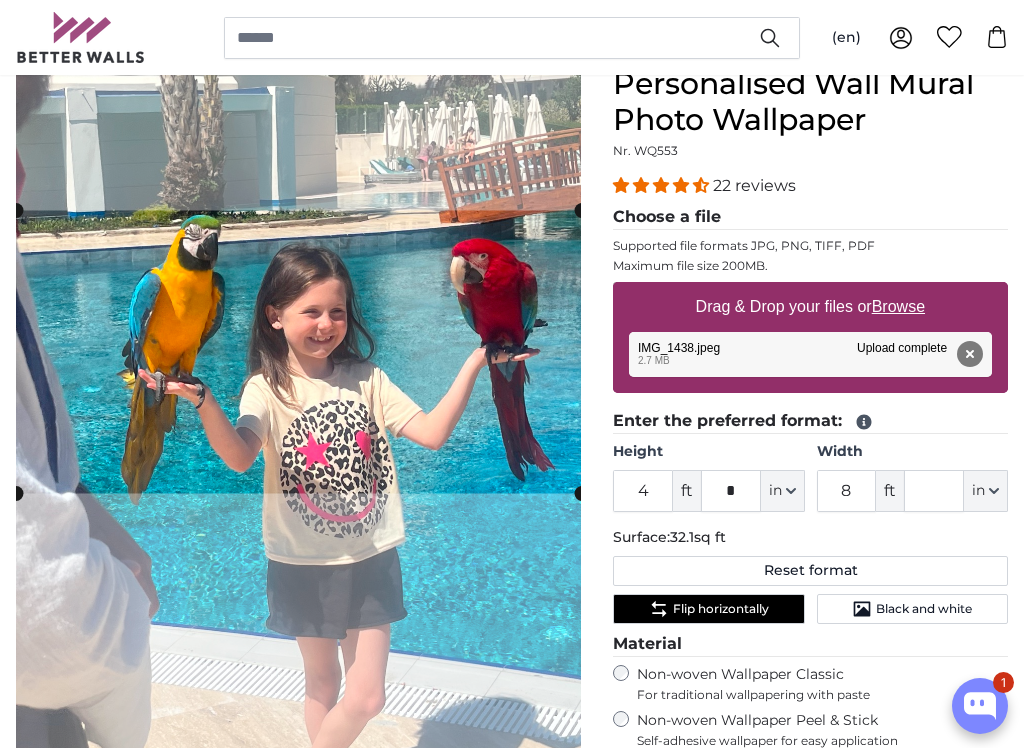 scroll, scrollTop: 197, scrollLeft: 0, axis: vertical 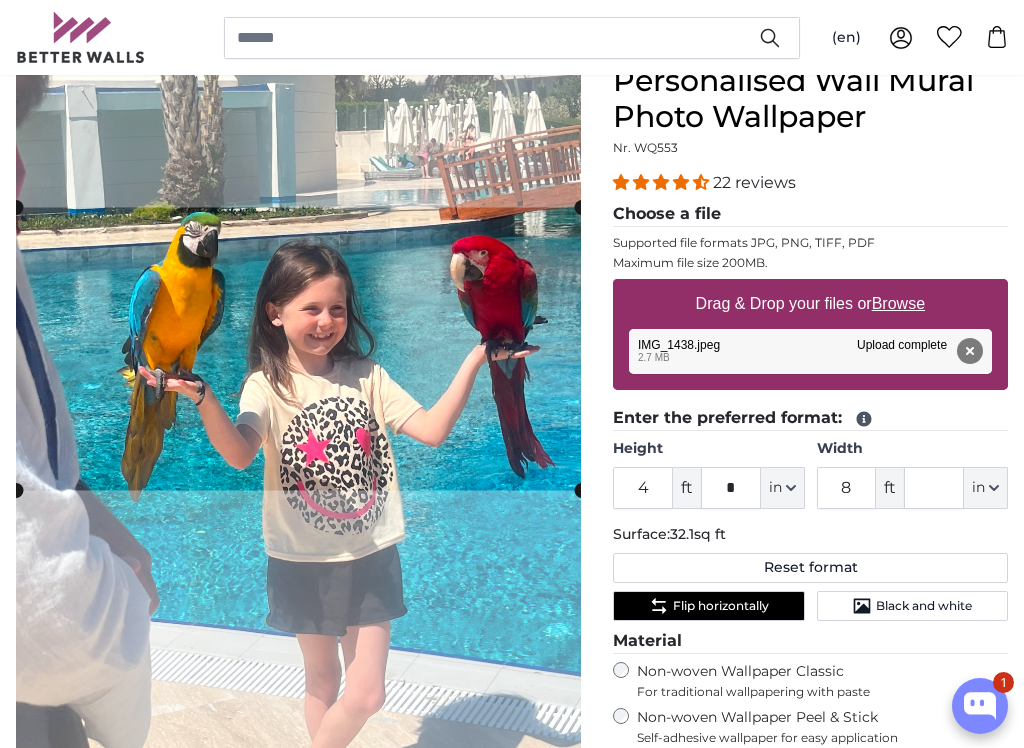 click on "Drag & Drop your files or  Browse" at bounding box center [810, 304] 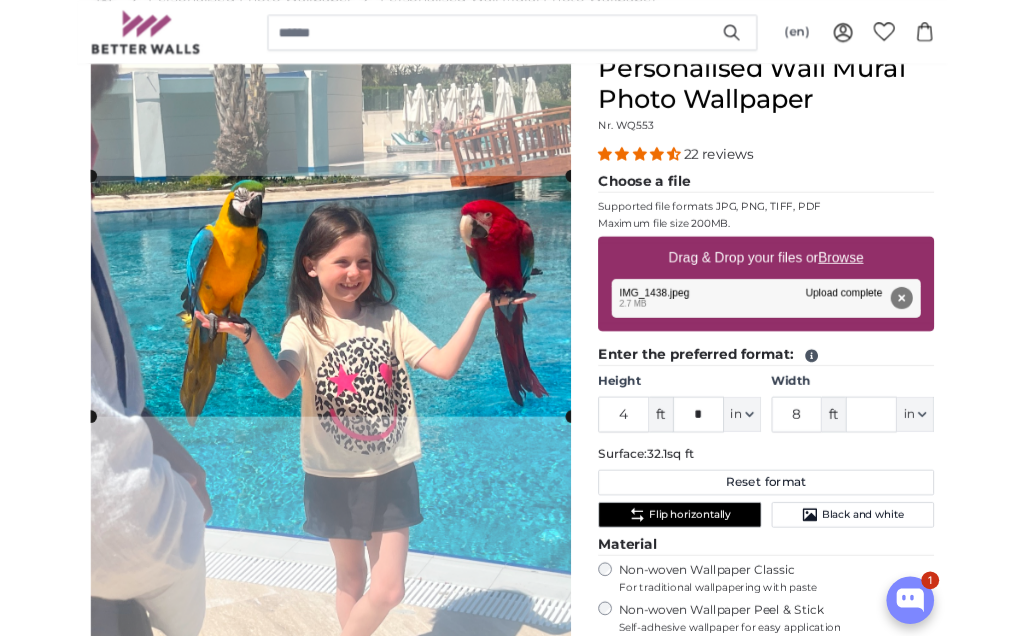 scroll, scrollTop: 0, scrollLeft: 0, axis: both 